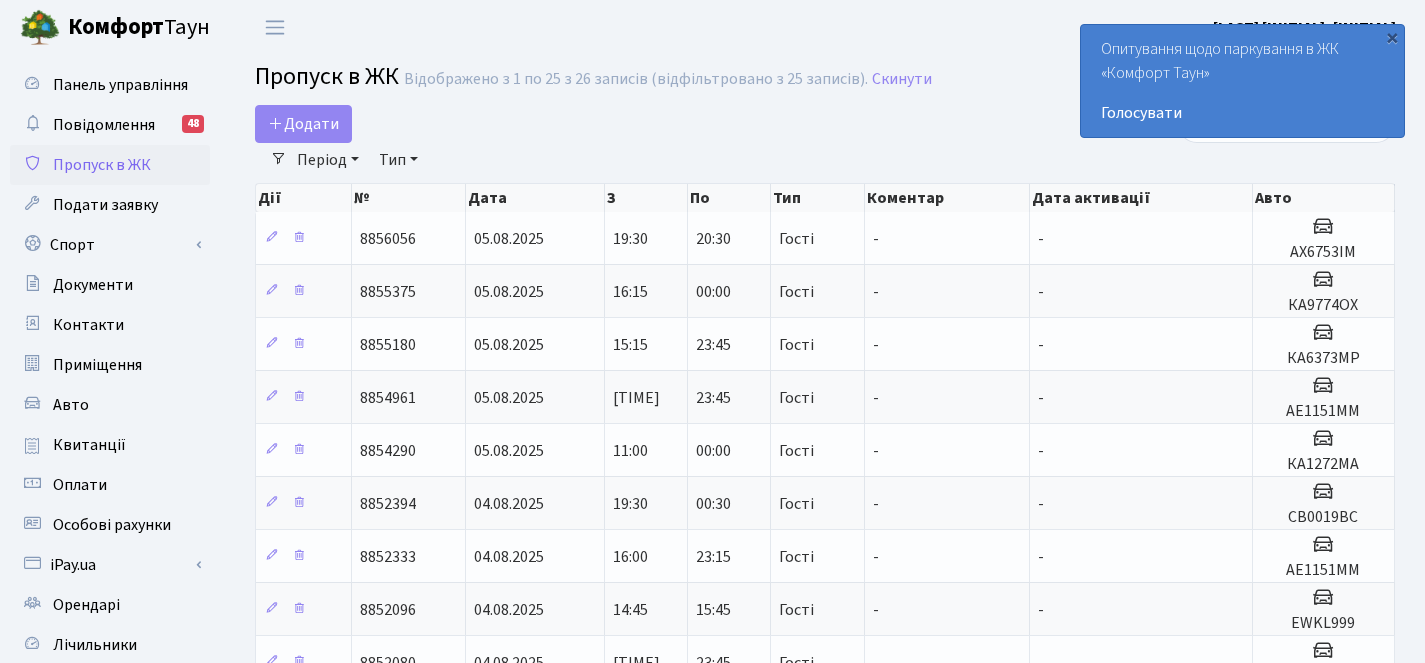 select on "25" 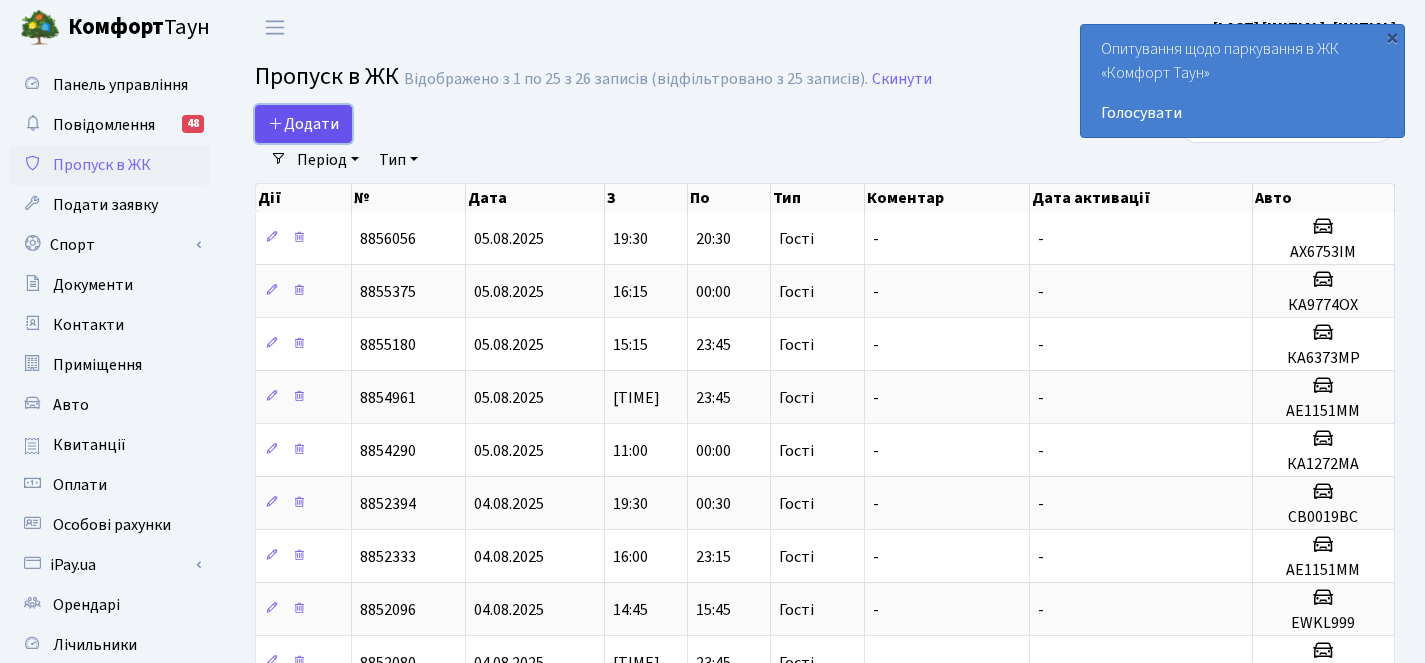 click on "Додати" at bounding box center (303, 124) 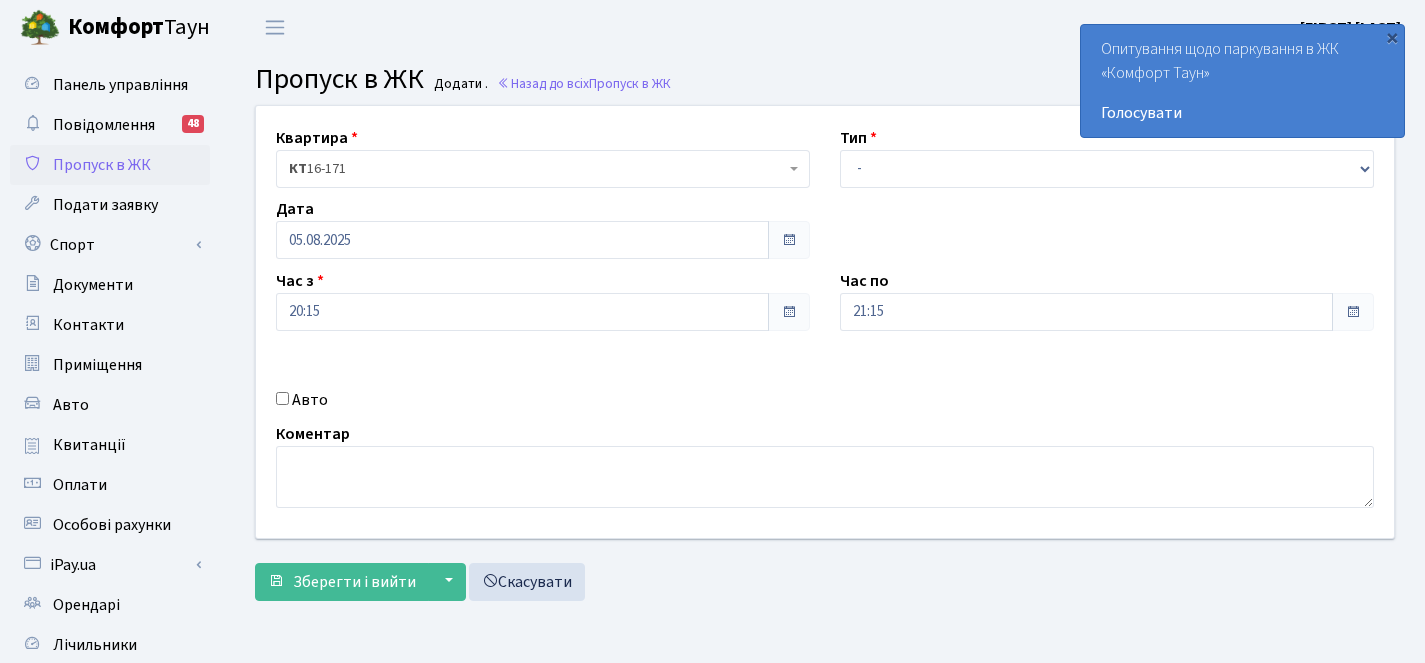 scroll, scrollTop: 0, scrollLeft: 0, axis: both 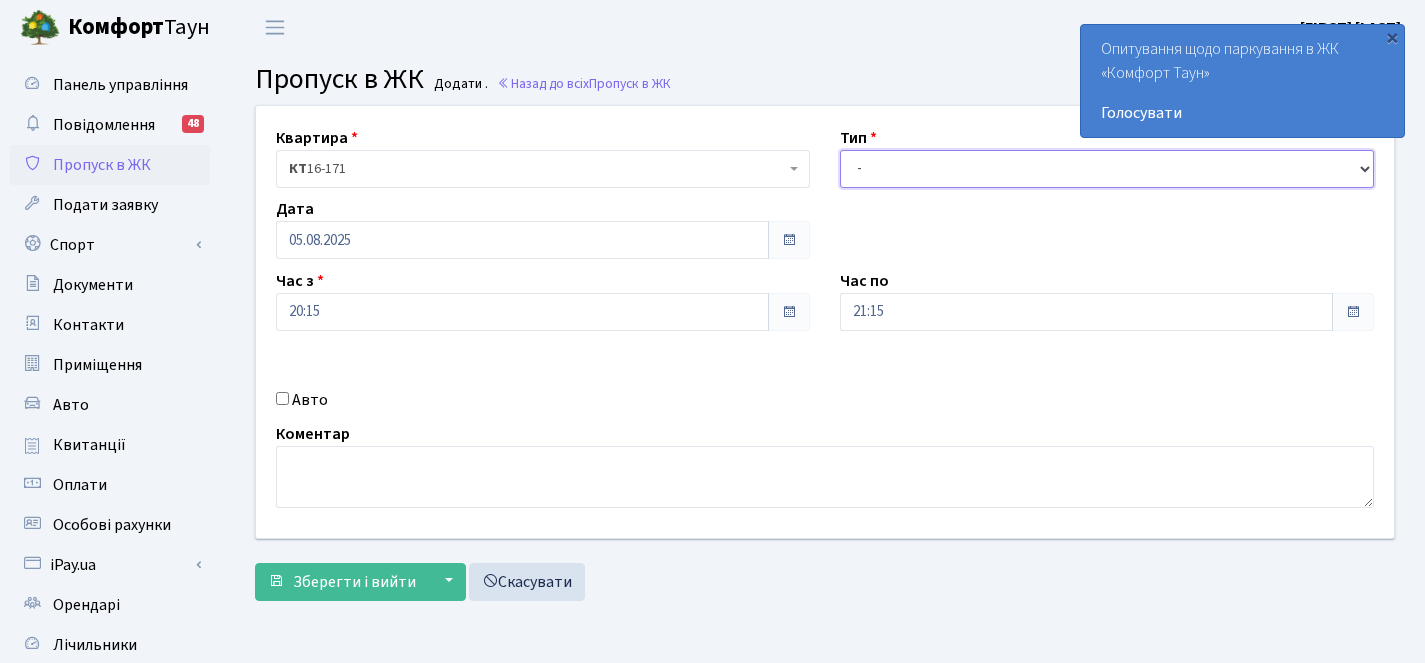 click on "-
Доставка
Таксі
Гості
Сервіс" at bounding box center [1107, 169] 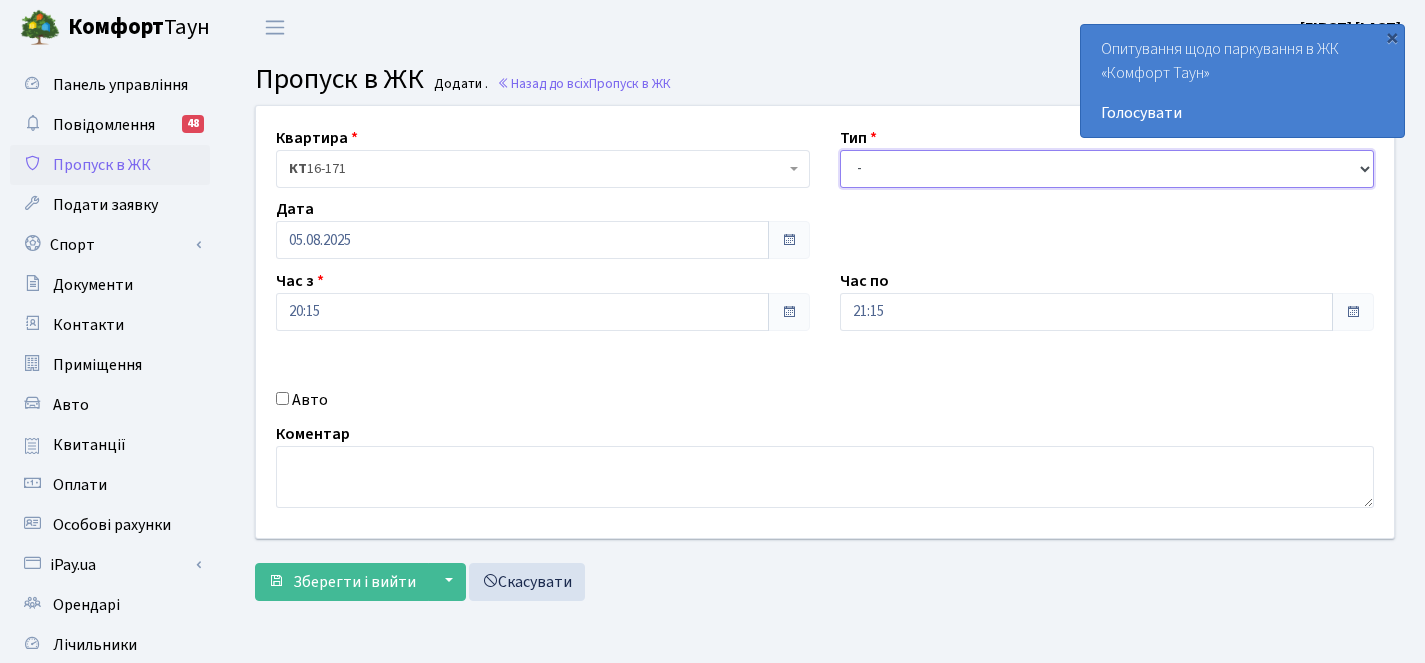 select on "3" 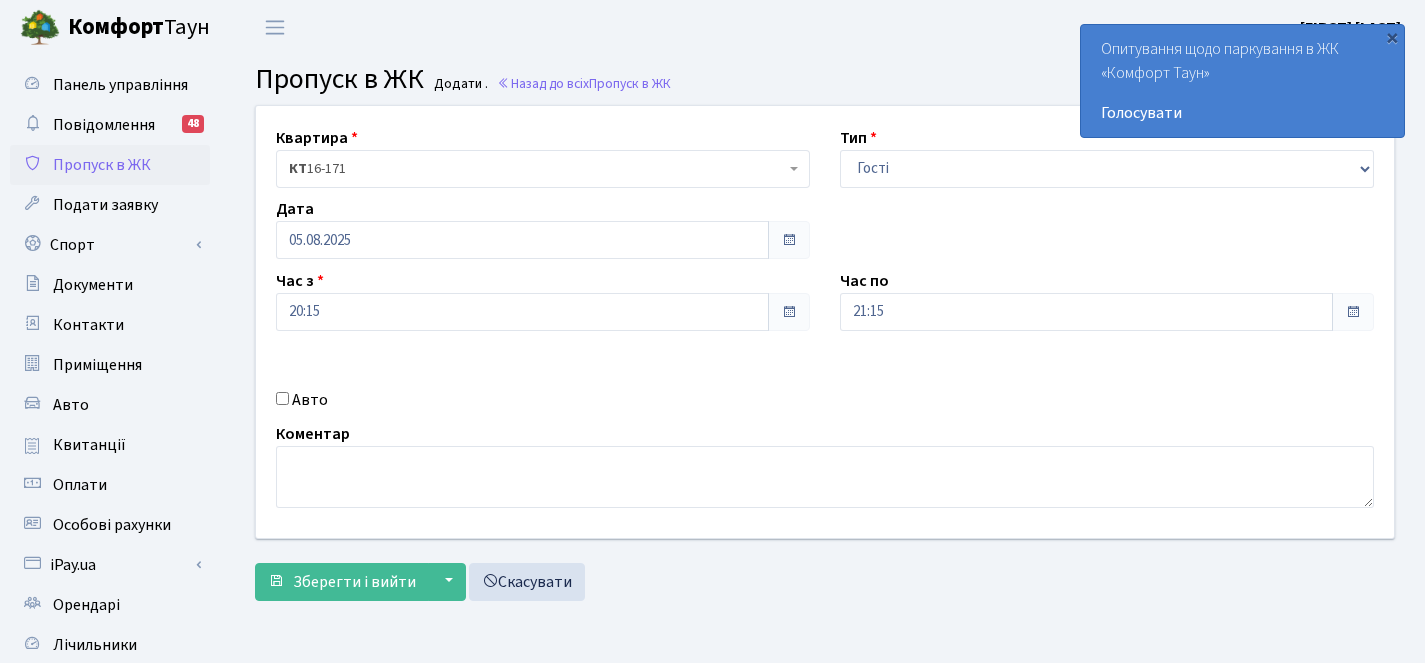 click on "Авто" at bounding box center (543, 400) 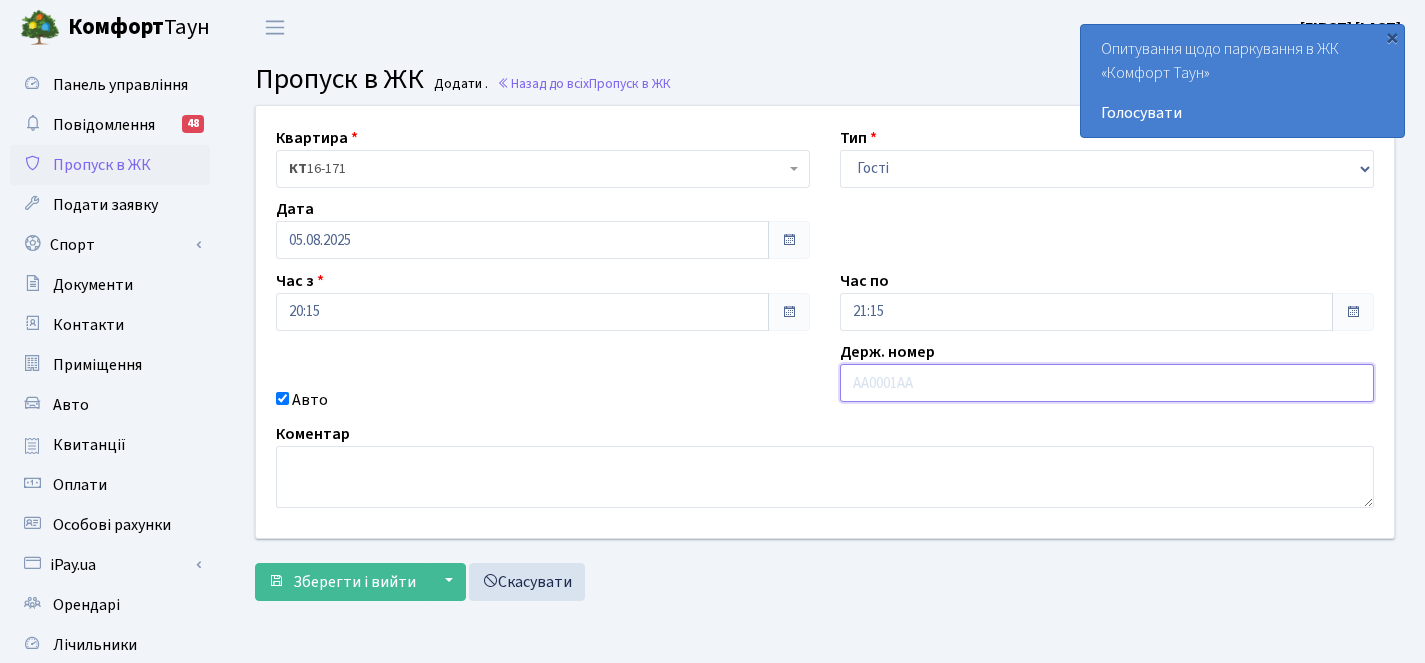 click at bounding box center (1107, 383) 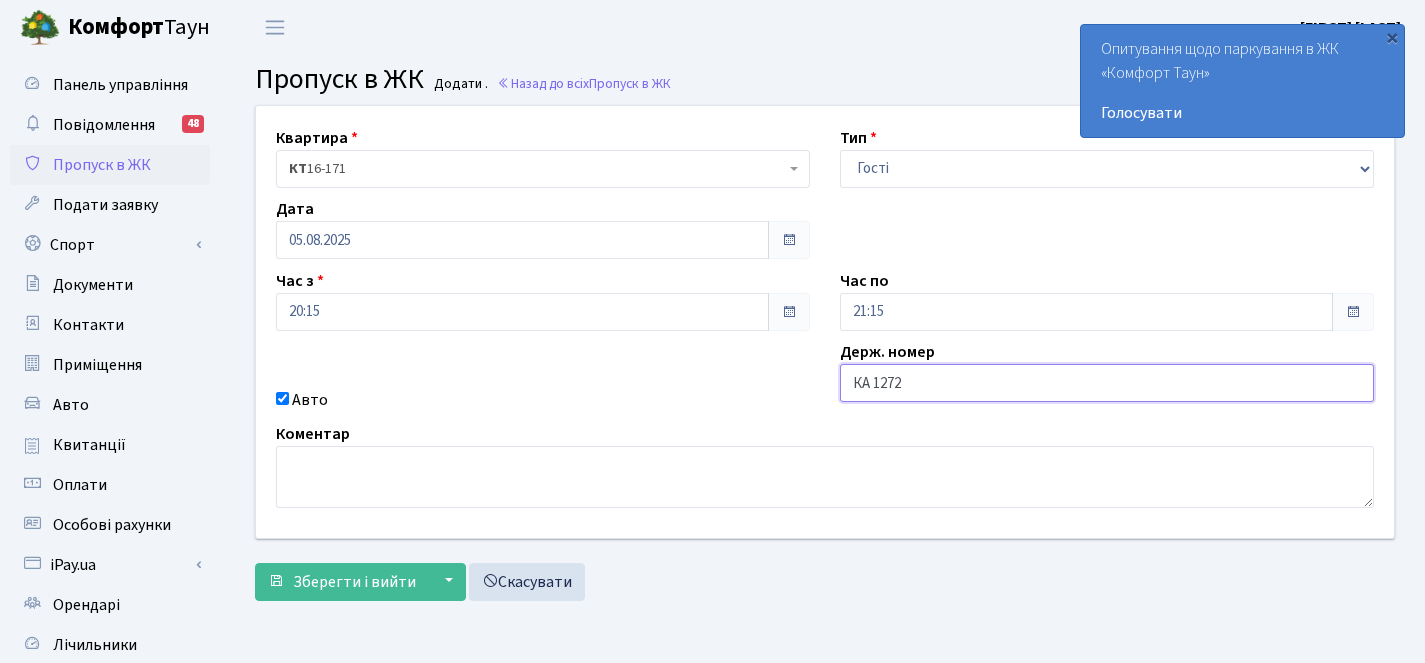 click on "КА 1272" at bounding box center (1107, 383) 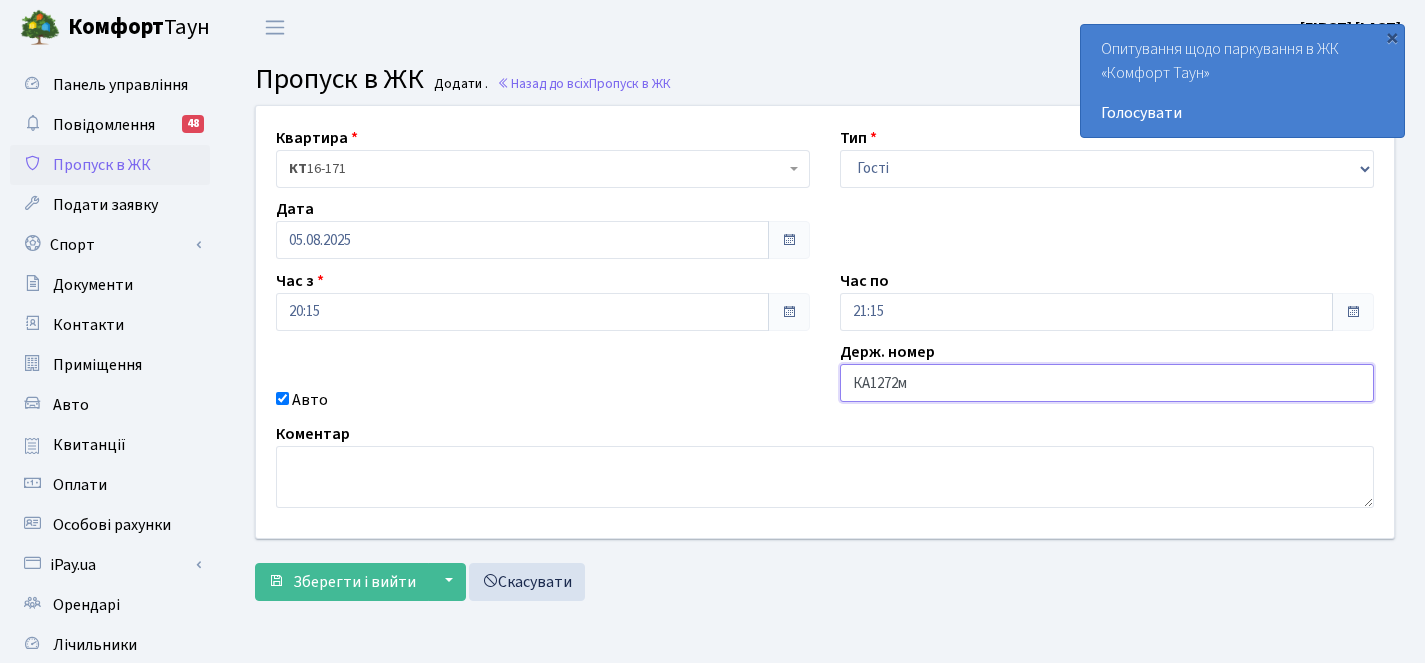 click on "КА 1272м" at bounding box center (1107, 383) 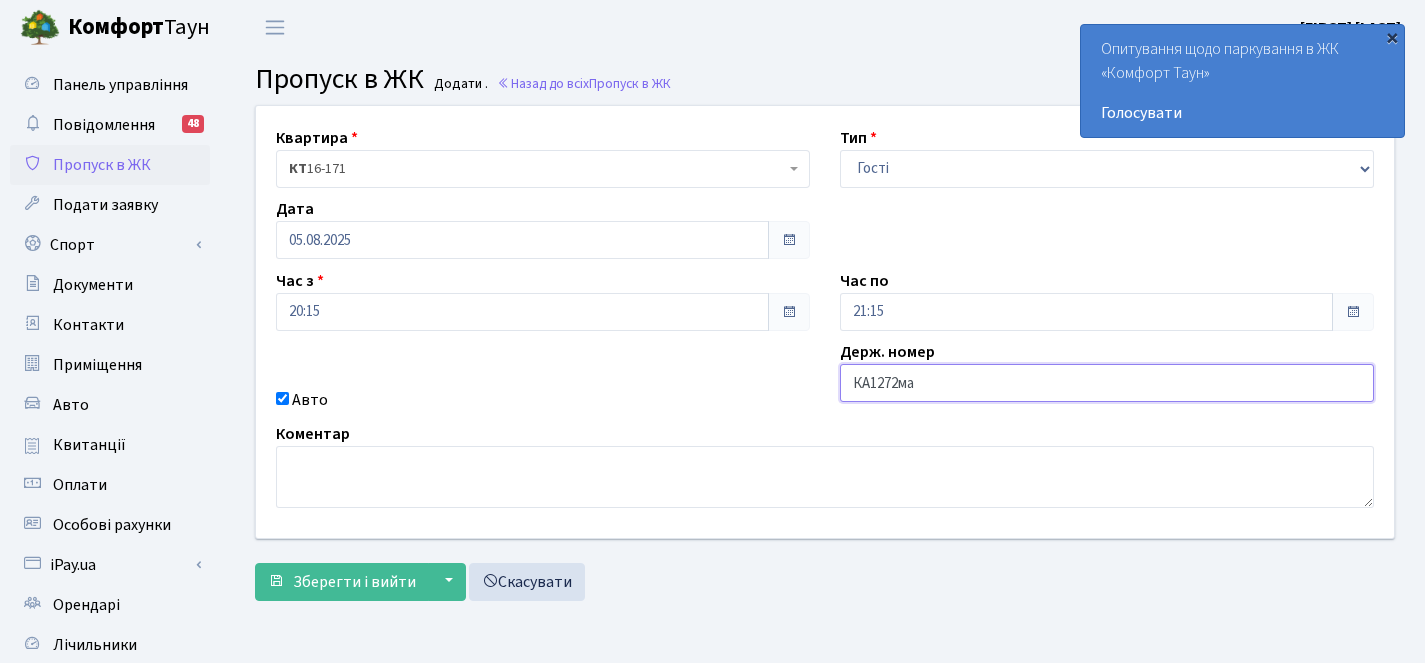 type on "КА1272ма" 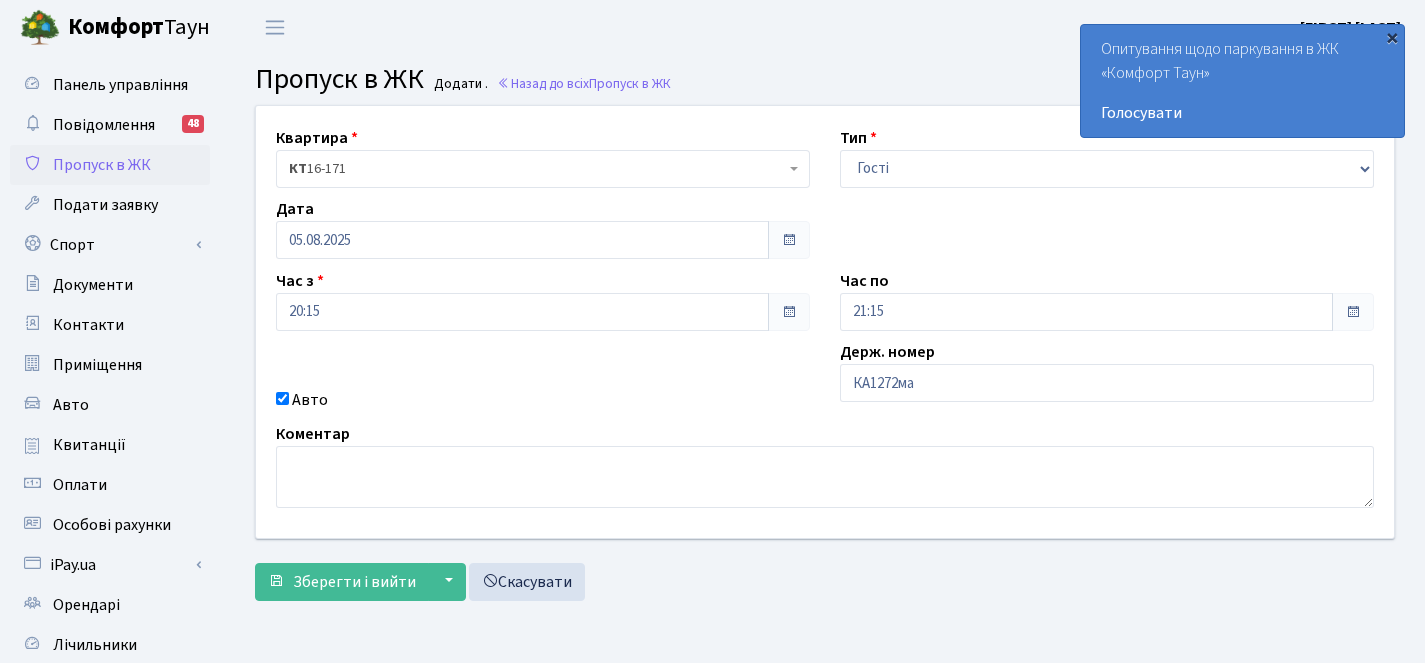 click on "×" at bounding box center (1392, 37) 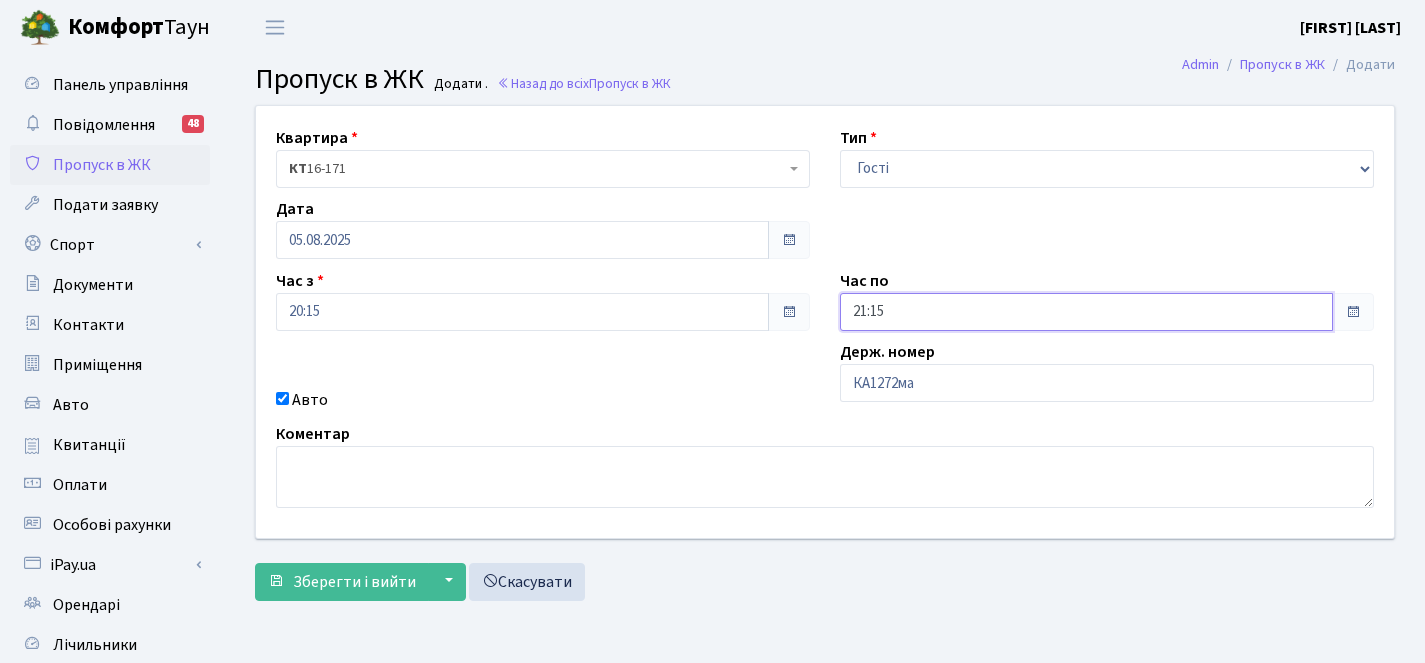 click on "21:15" at bounding box center [1086, 312] 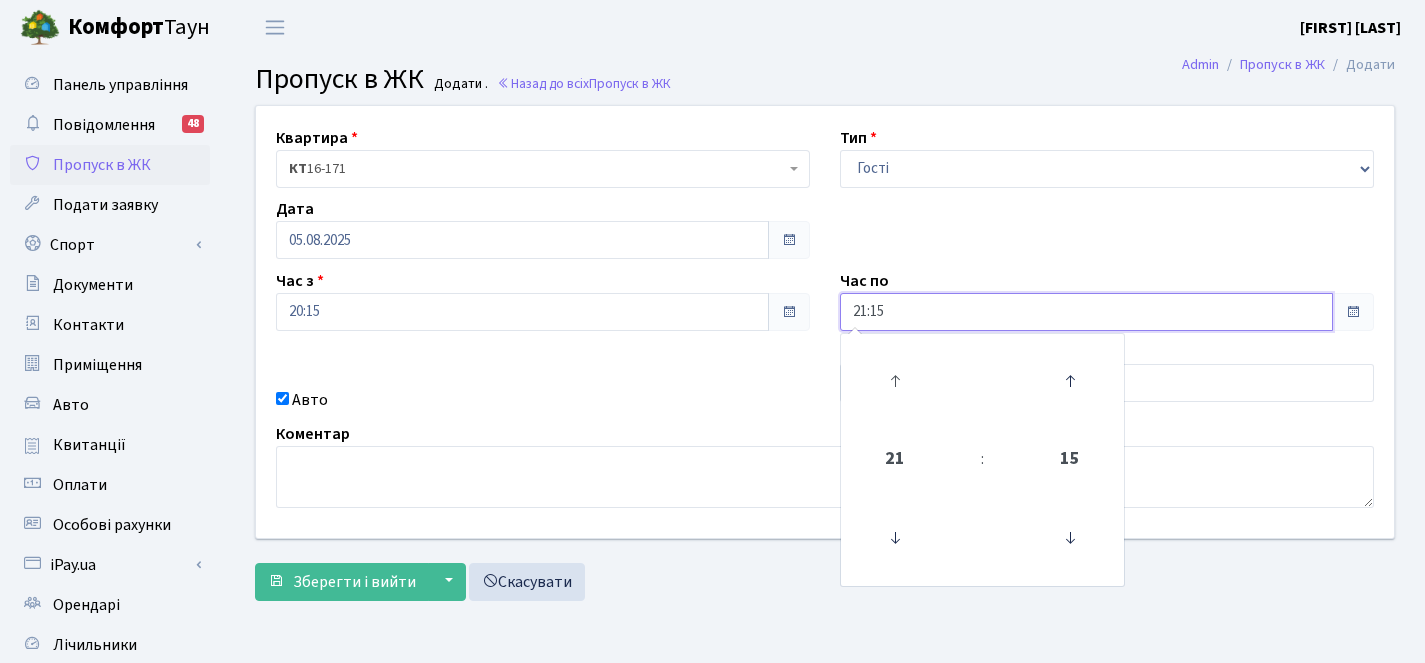 click at bounding box center (895, 381) 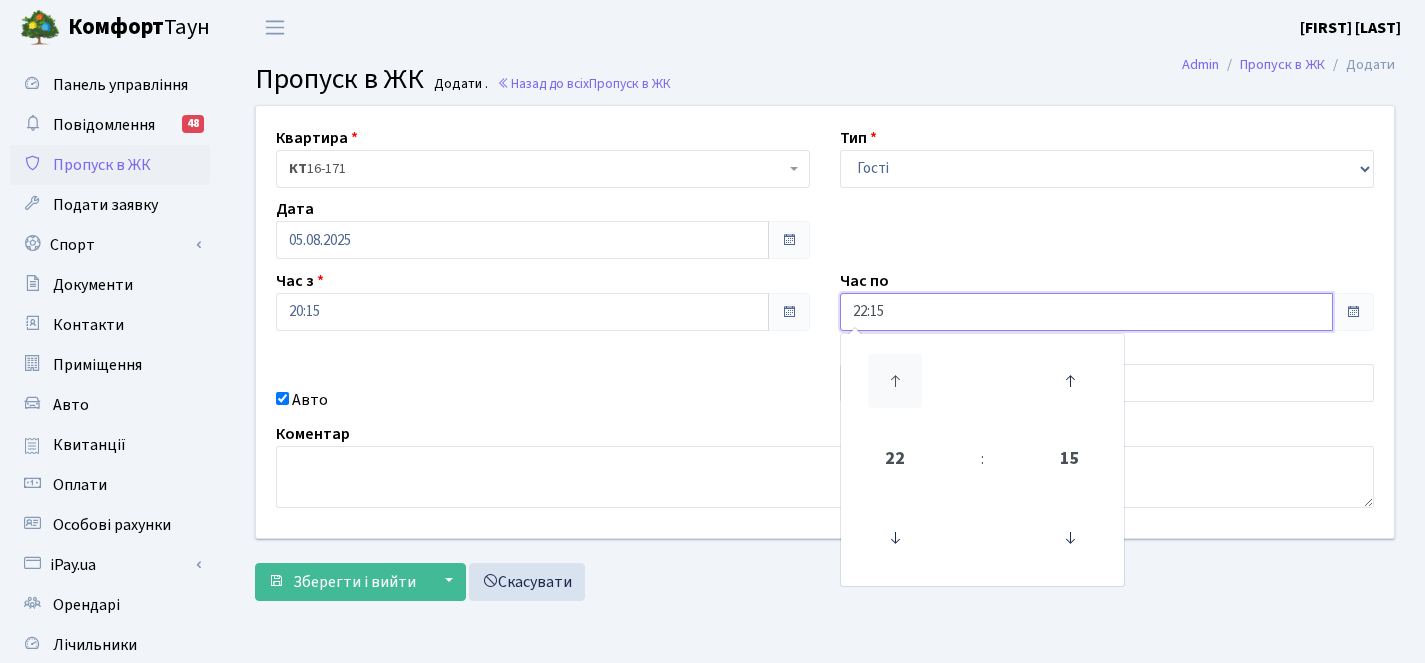 click at bounding box center [895, 381] 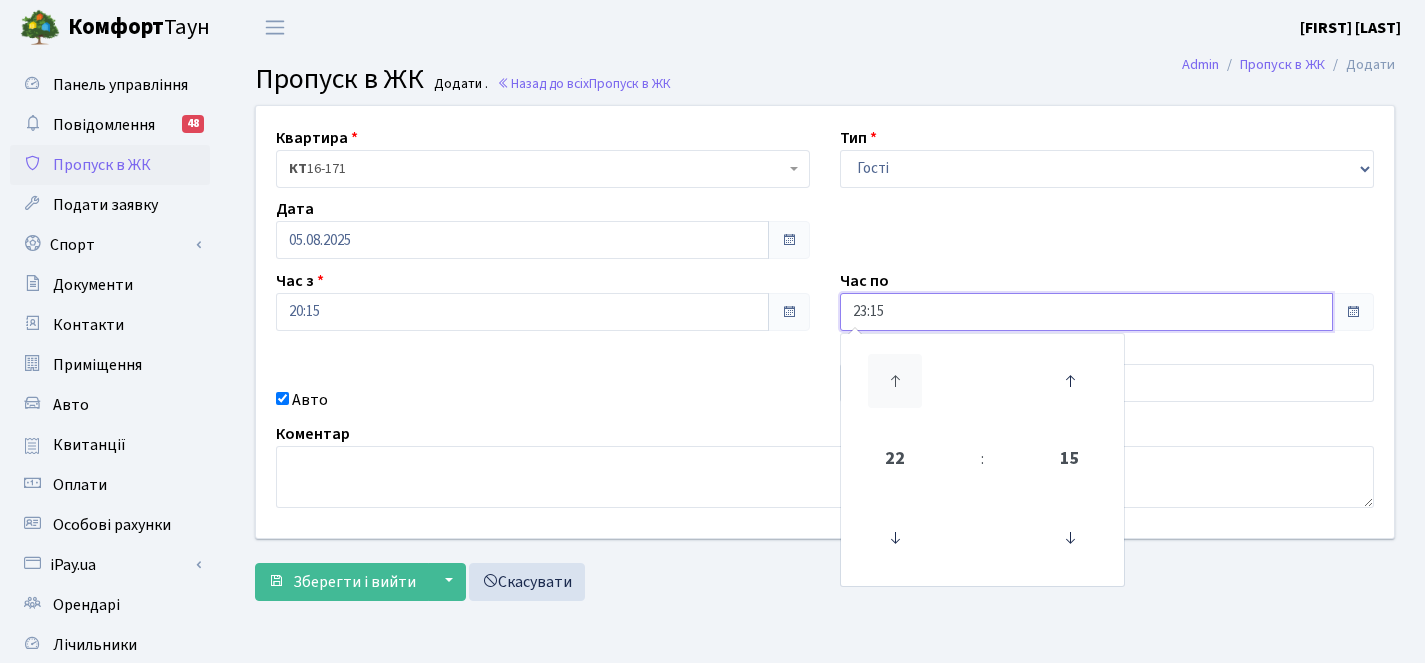 click at bounding box center (895, 381) 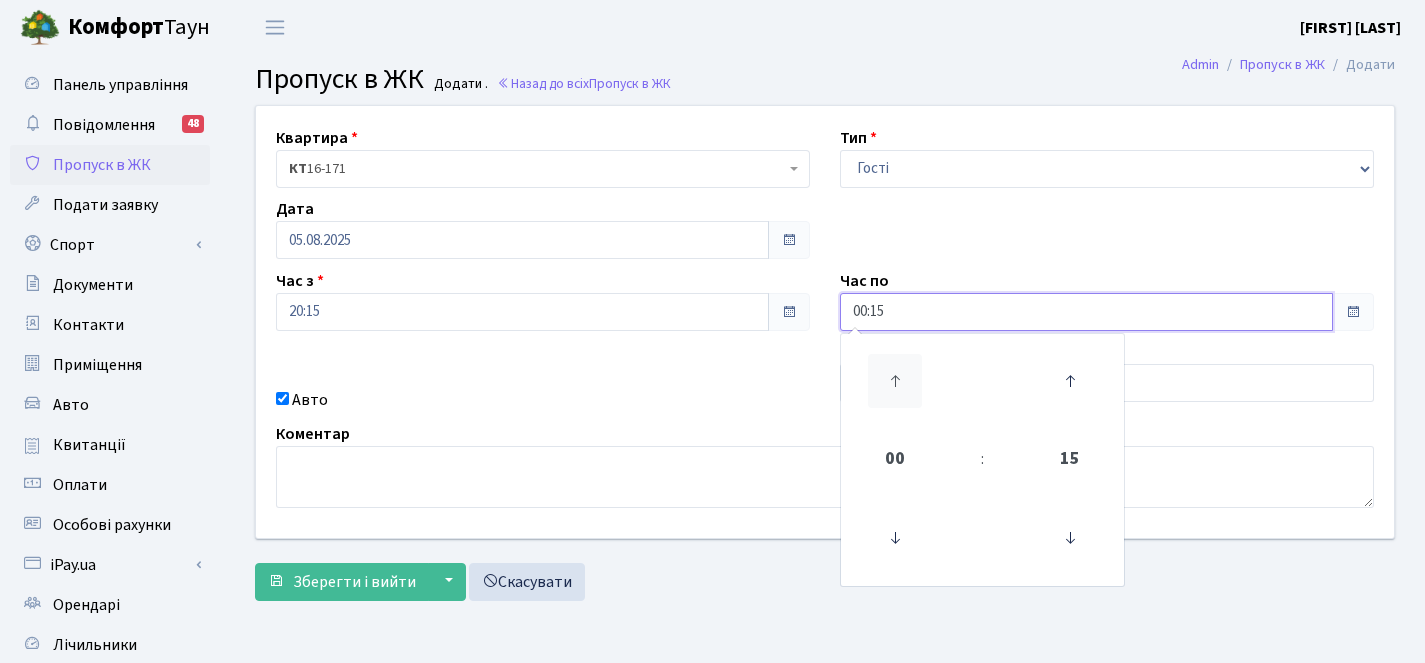 click at bounding box center [895, 381] 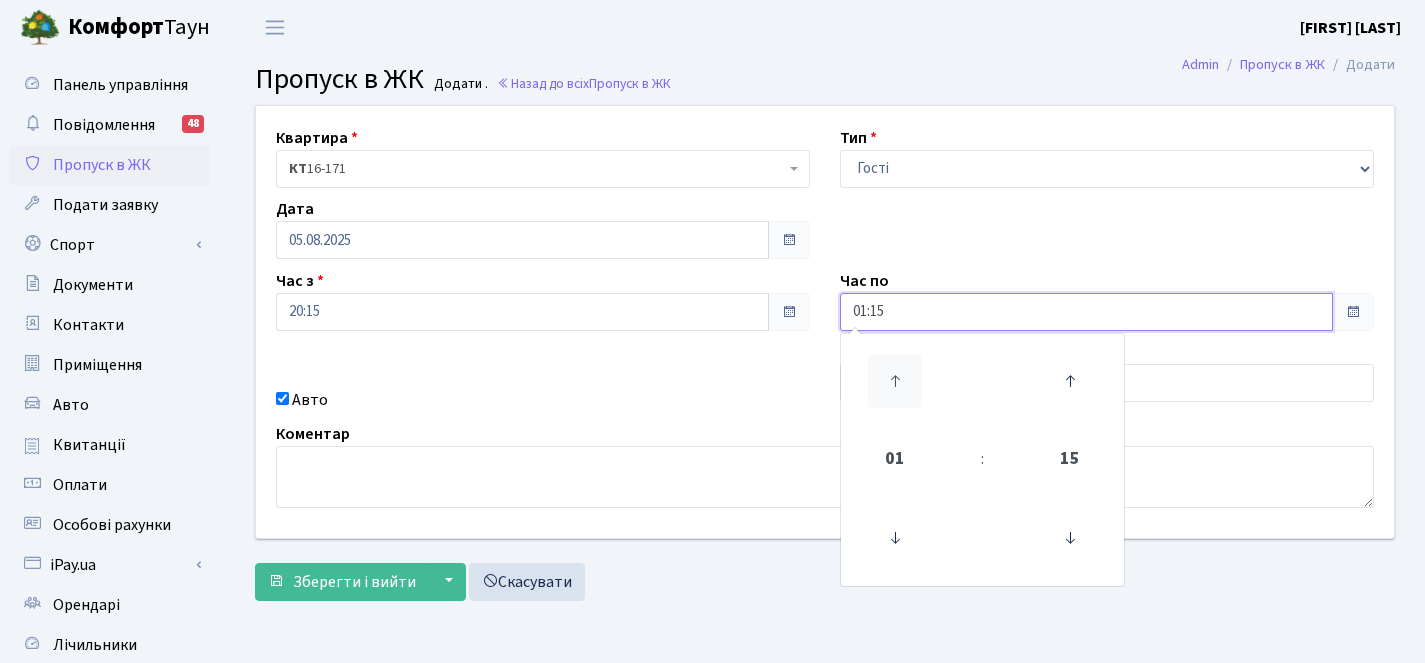 click at bounding box center (895, 381) 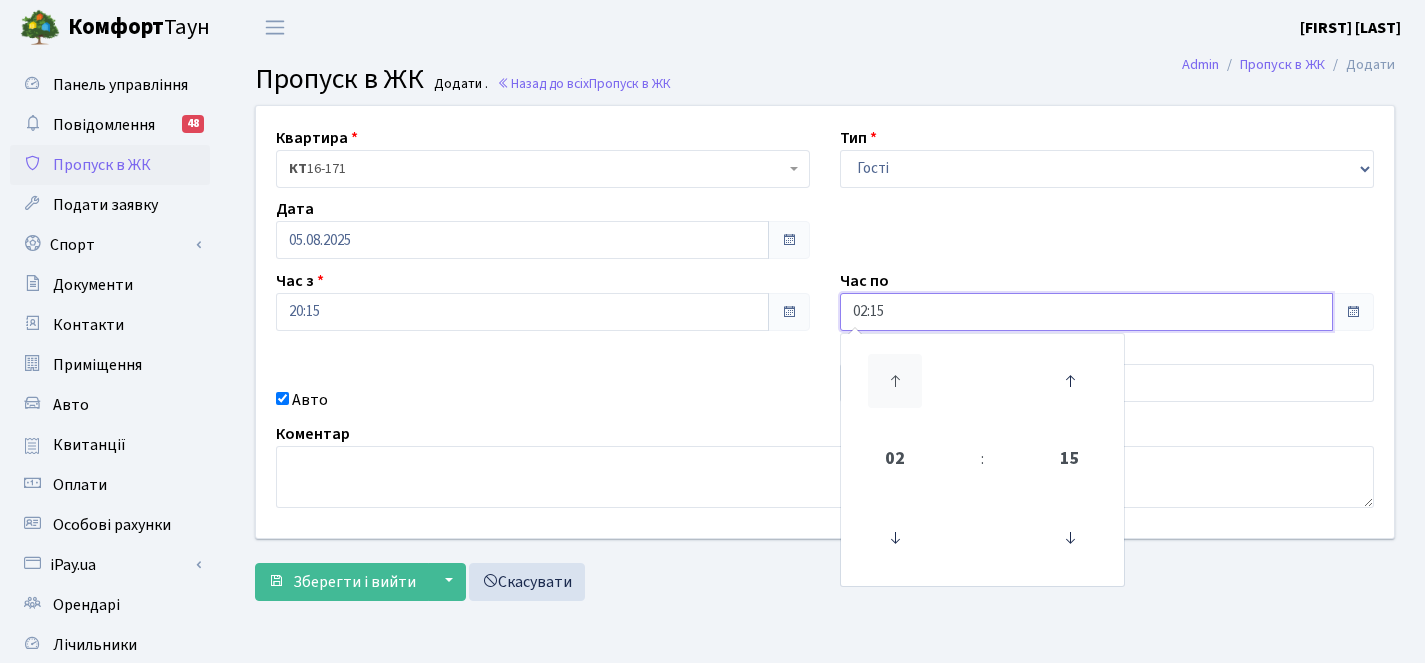 click at bounding box center [895, 381] 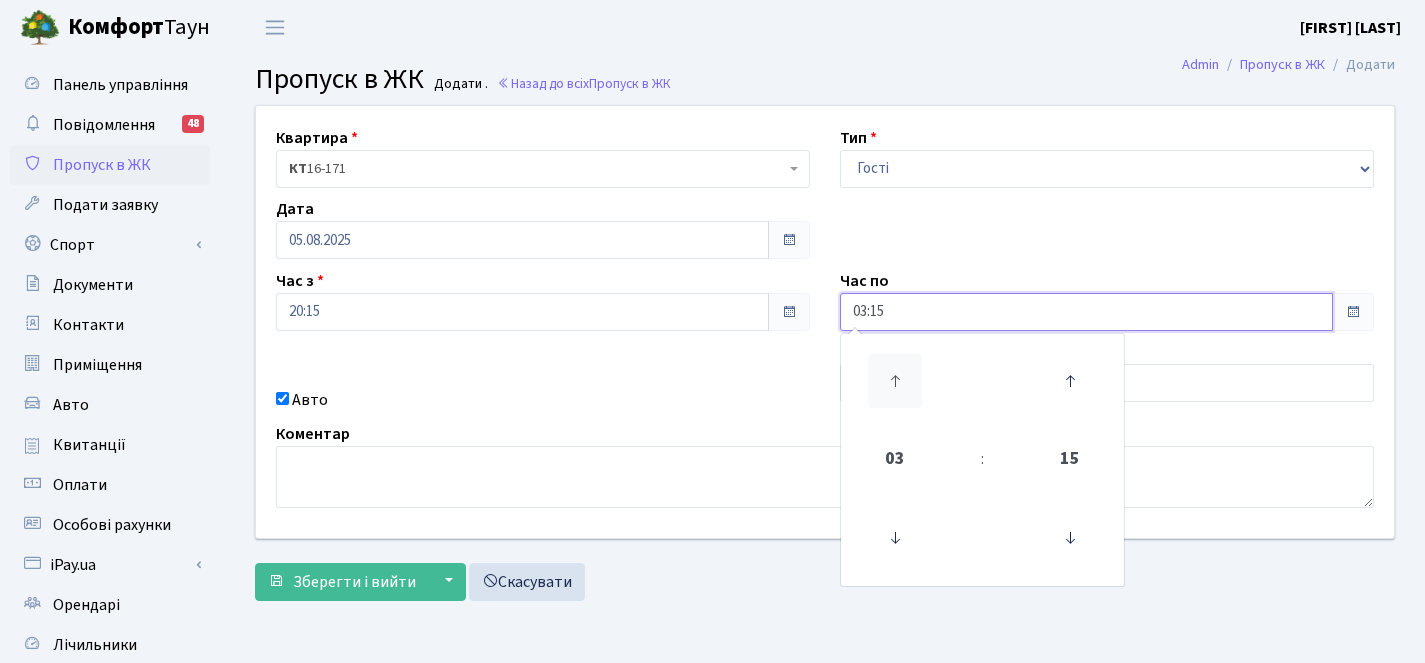 click at bounding box center (895, 381) 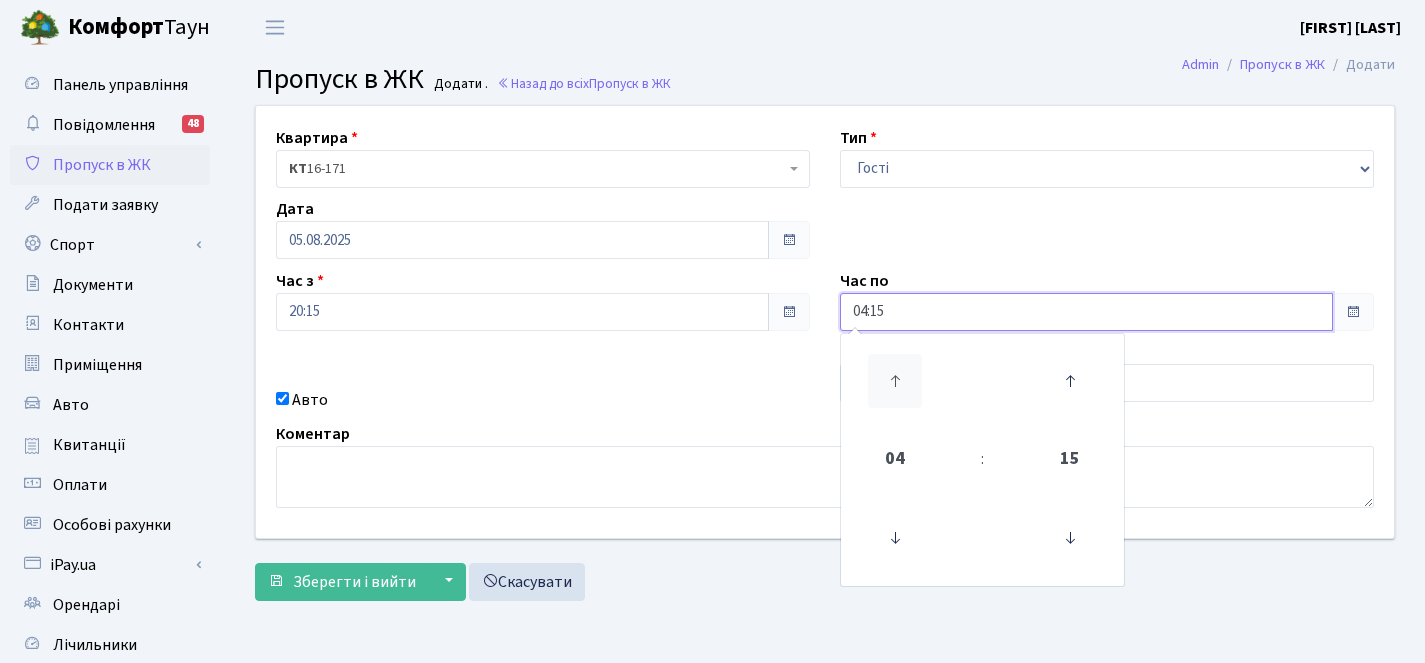 click at bounding box center (895, 381) 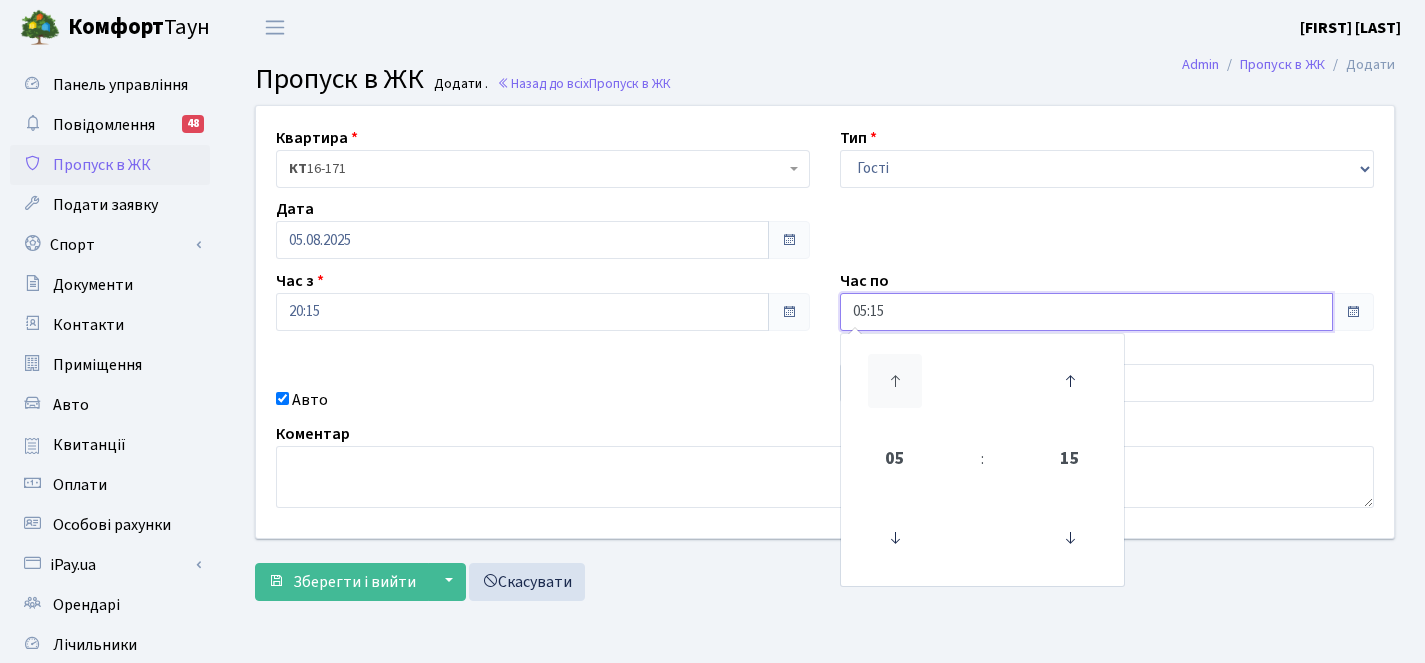 click at bounding box center [895, 381] 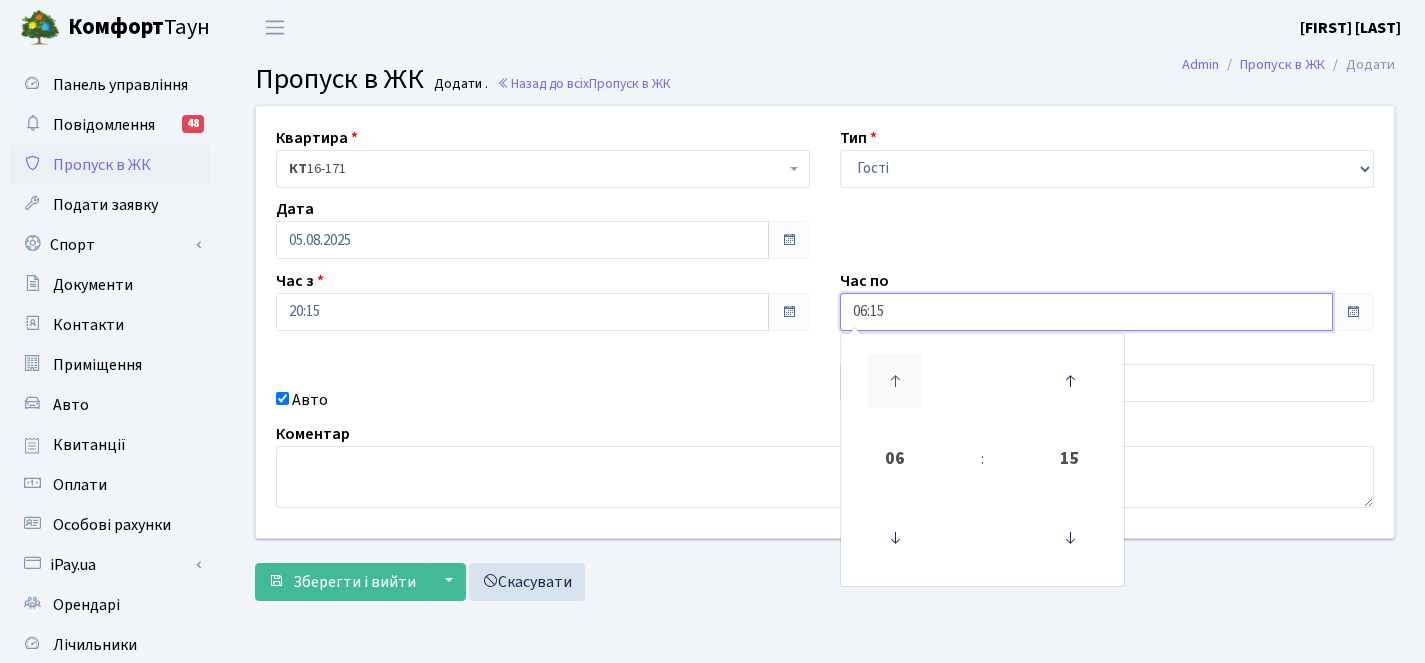 click at bounding box center [895, 381] 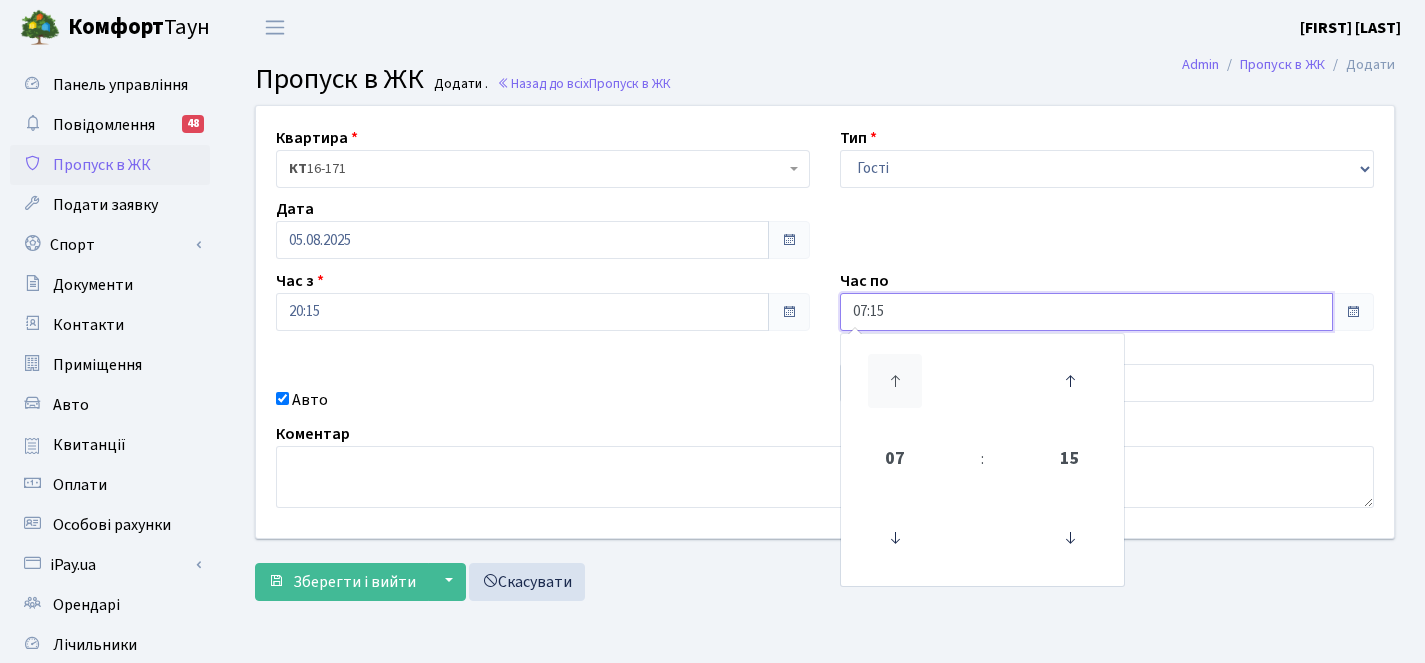 click at bounding box center [895, 381] 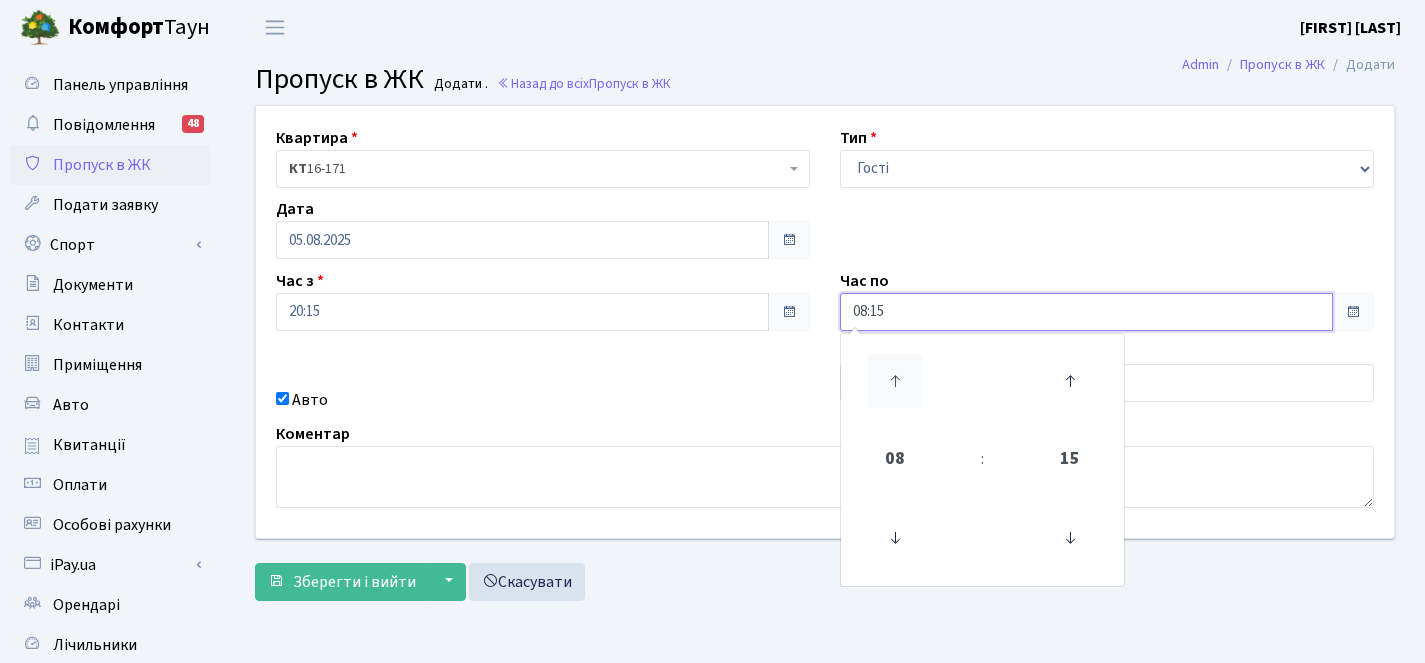 click at bounding box center [895, 381] 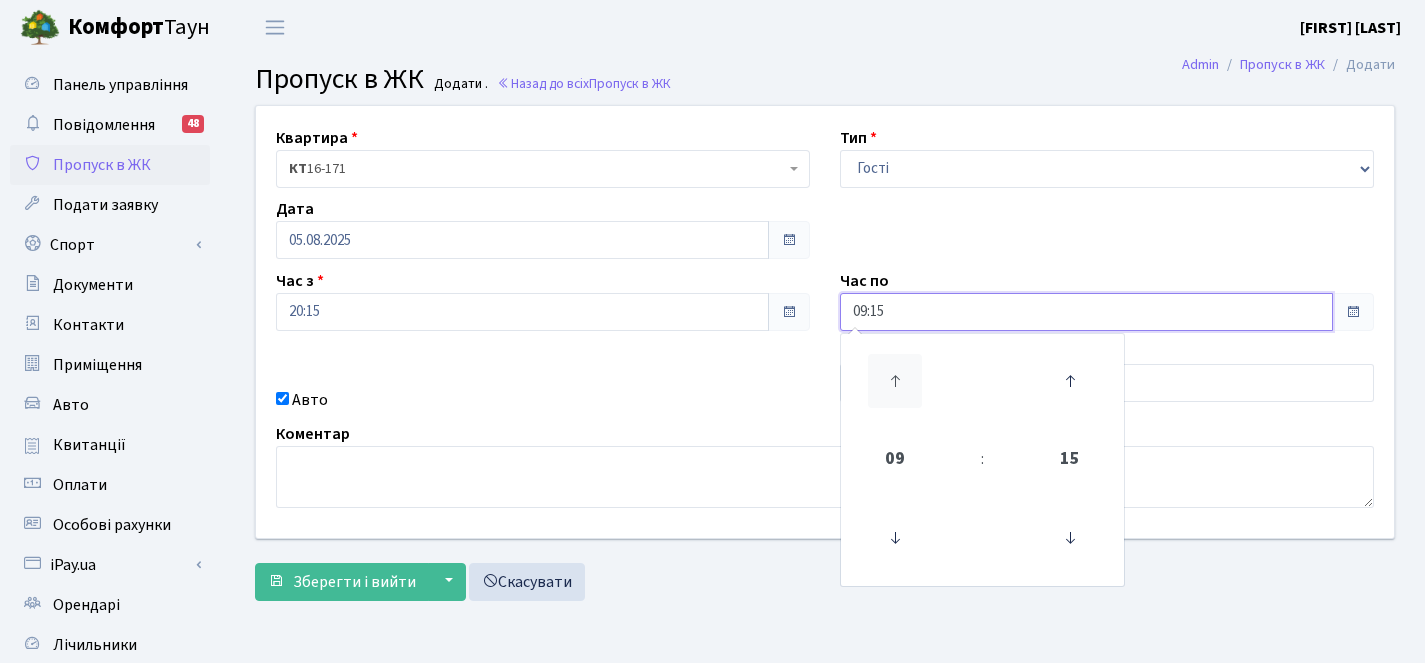 click at bounding box center (895, 381) 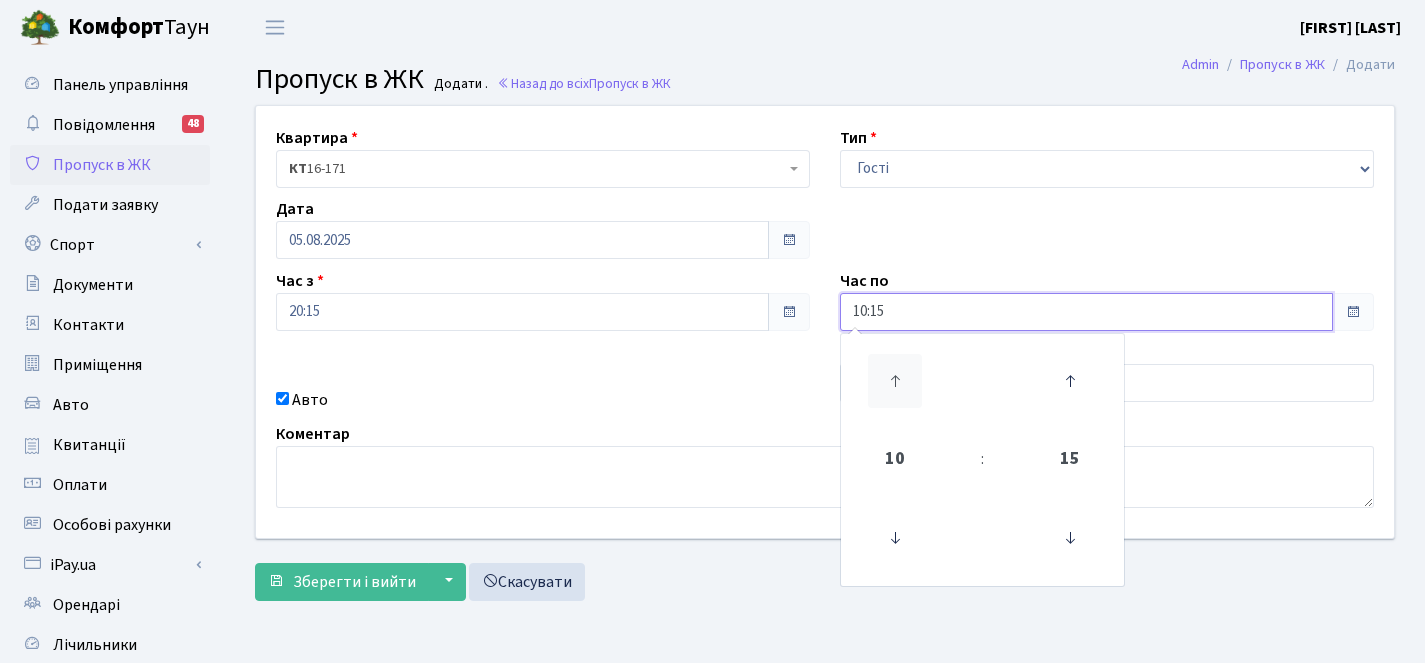 click at bounding box center (895, 381) 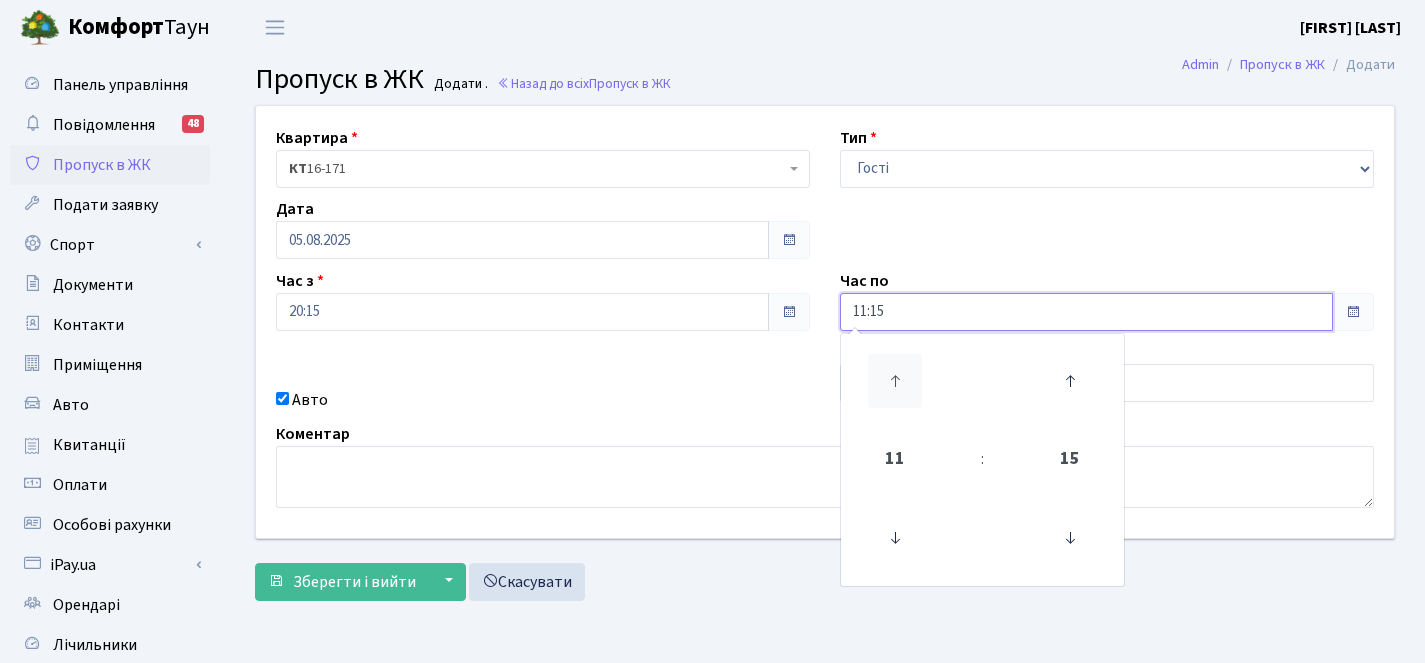 click at bounding box center [895, 381] 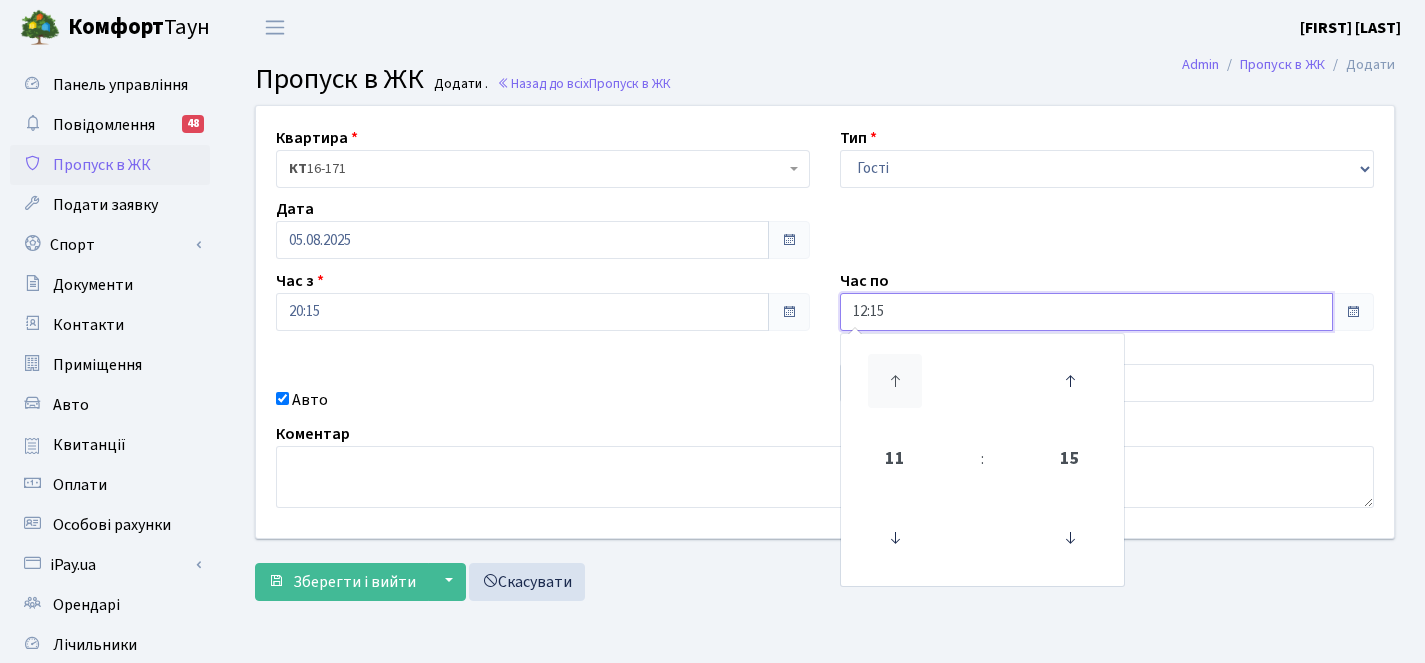 click at bounding box center (895, 381) 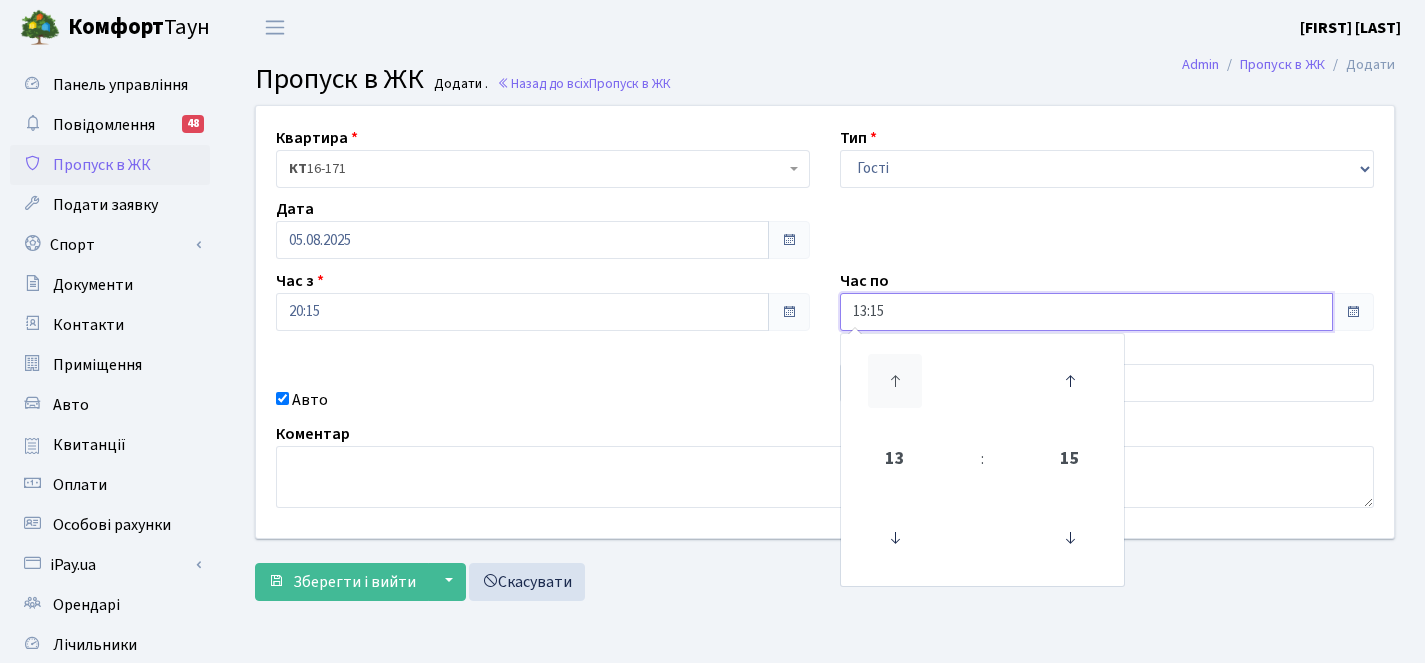 click at bounding box center [895, 381] 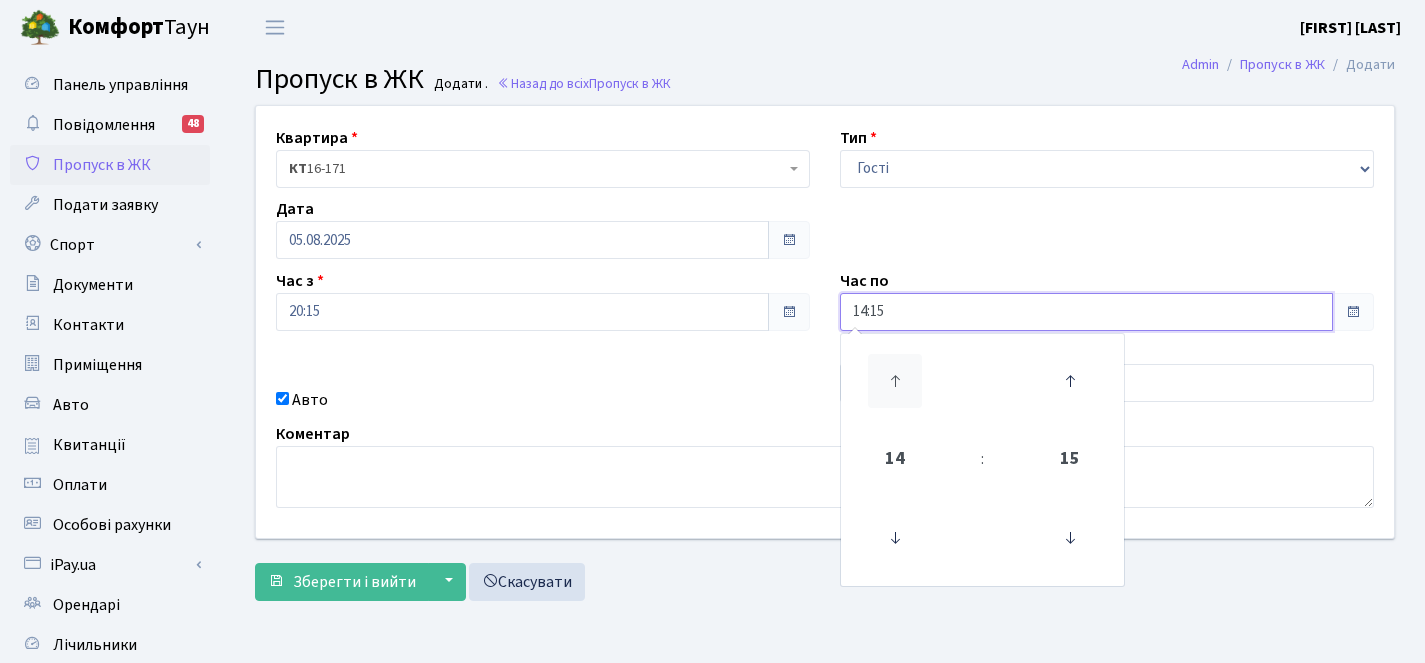 click at bounding box center (895, 381) 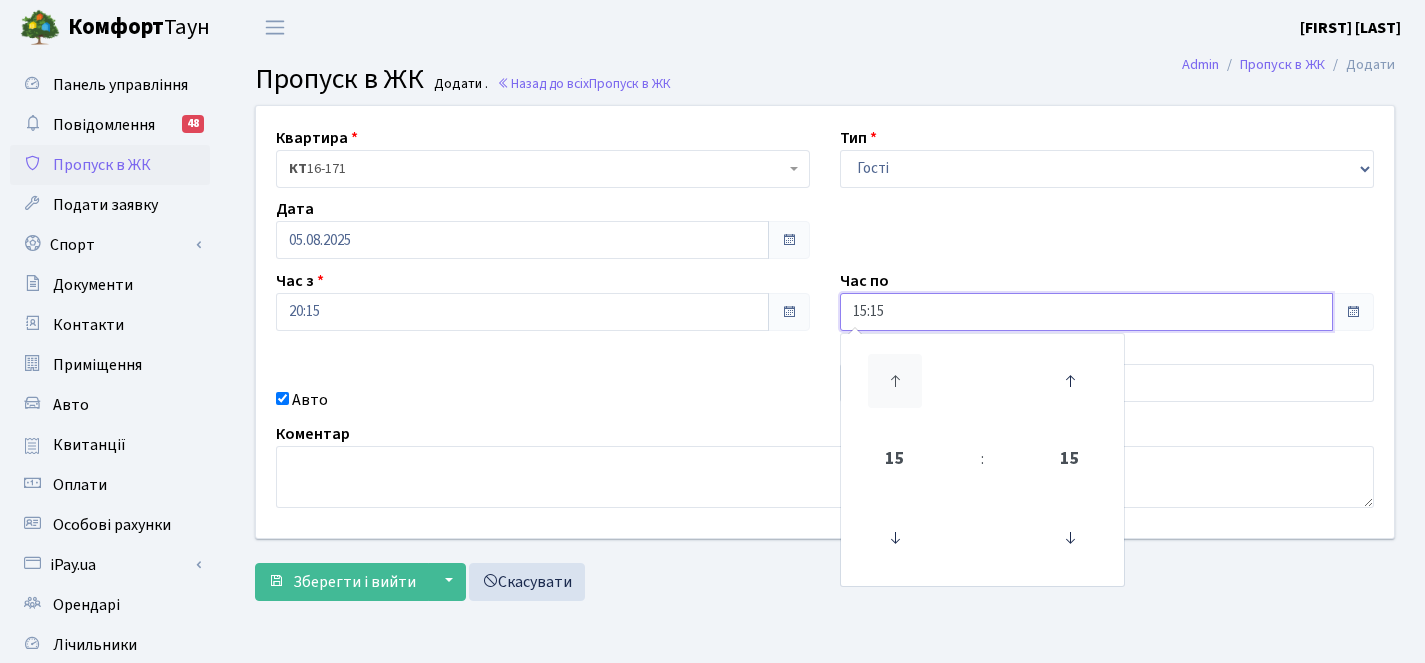 click at bounding box center (895, 381) 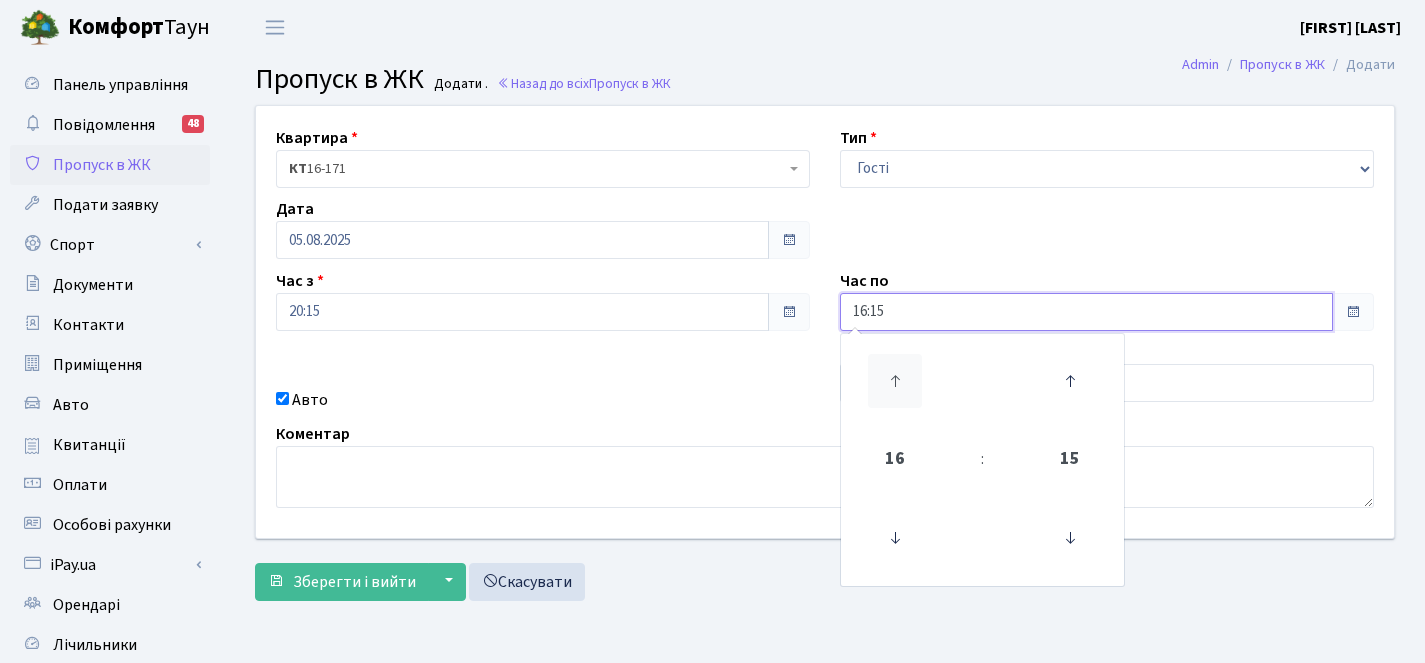 click at bounding box center [895, 381] 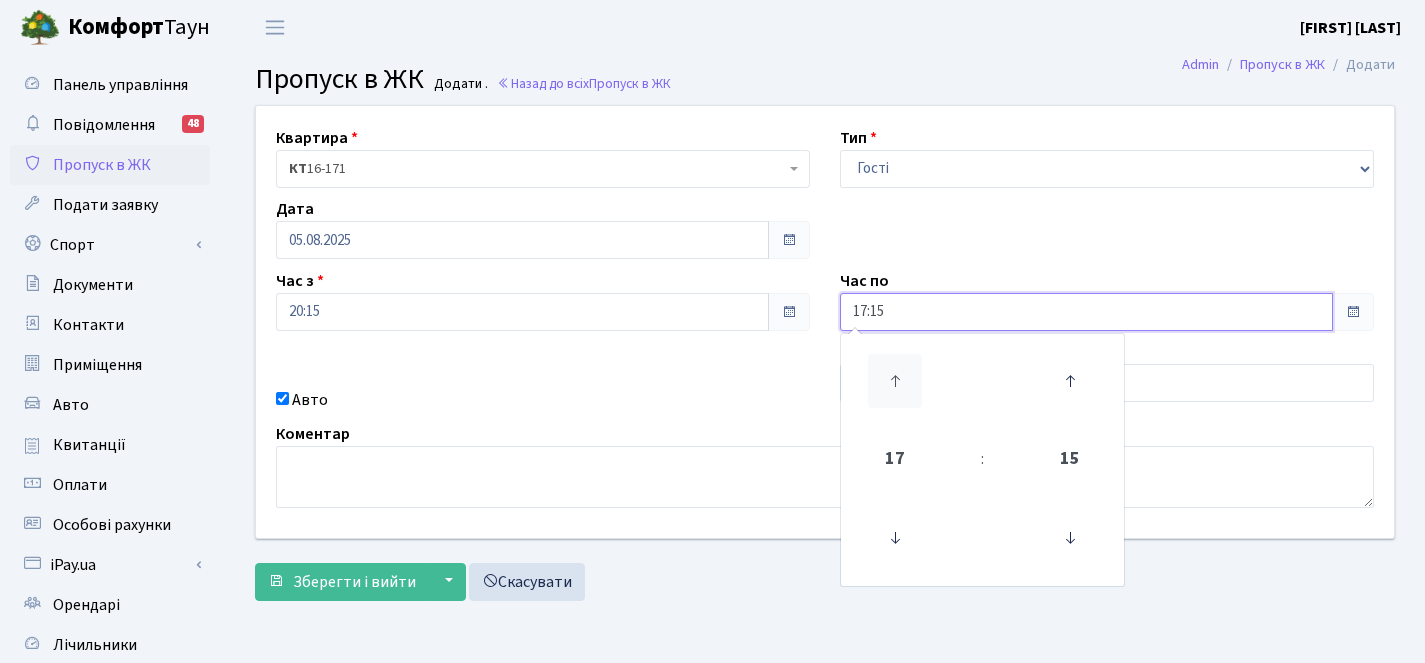 click at bounding box center [895, 381] 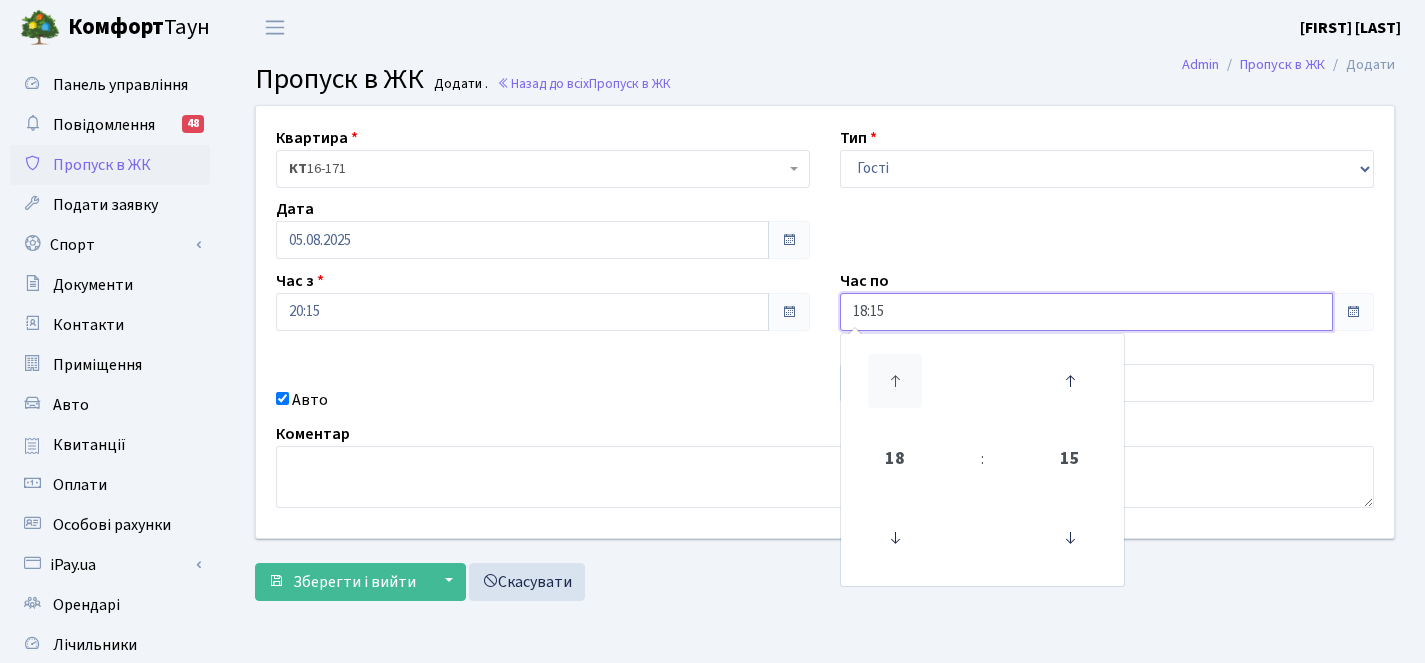 click at bounding box center [895, 381] 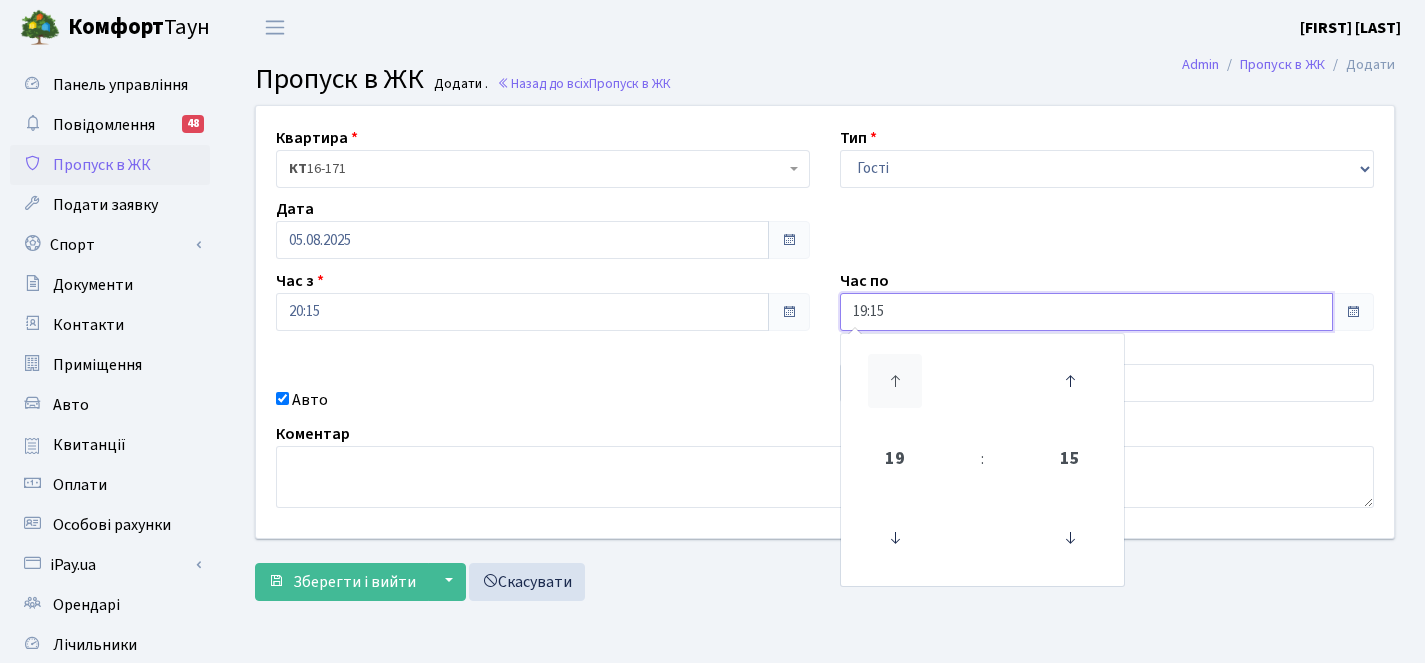 click at bounding box center (895, 381) 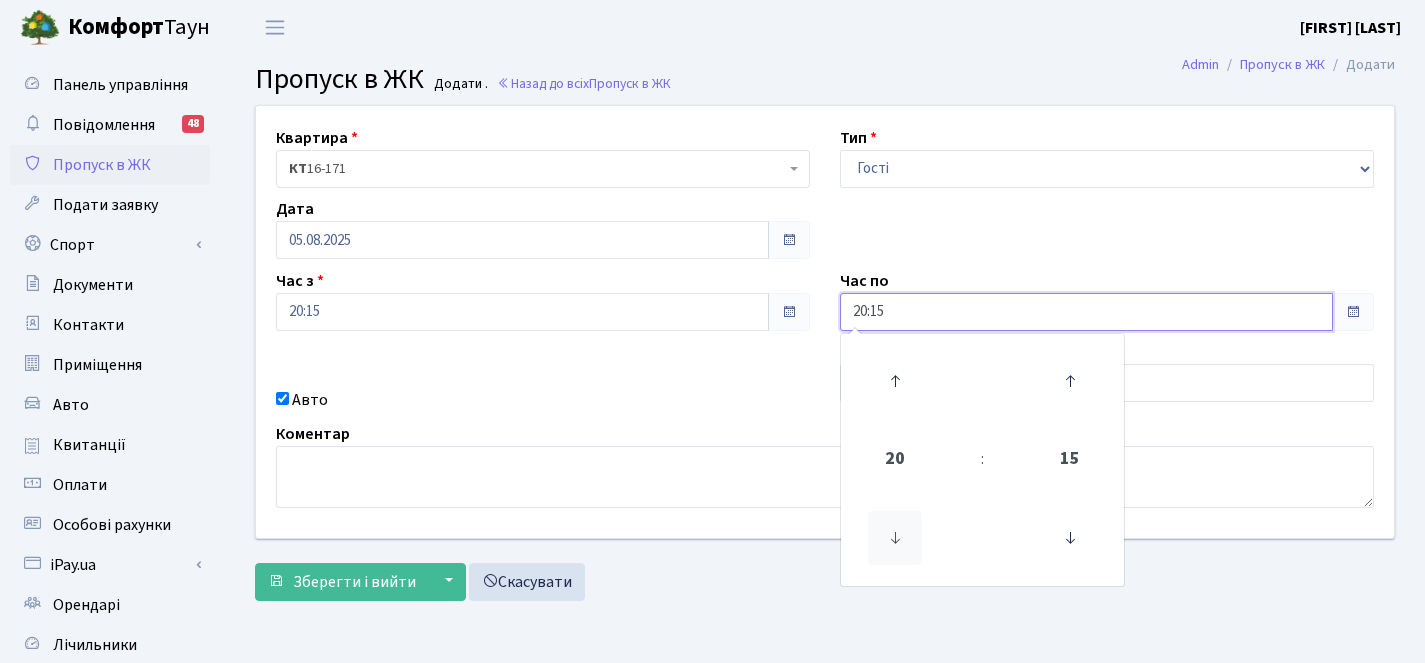 click at bounding box center (895, 538) 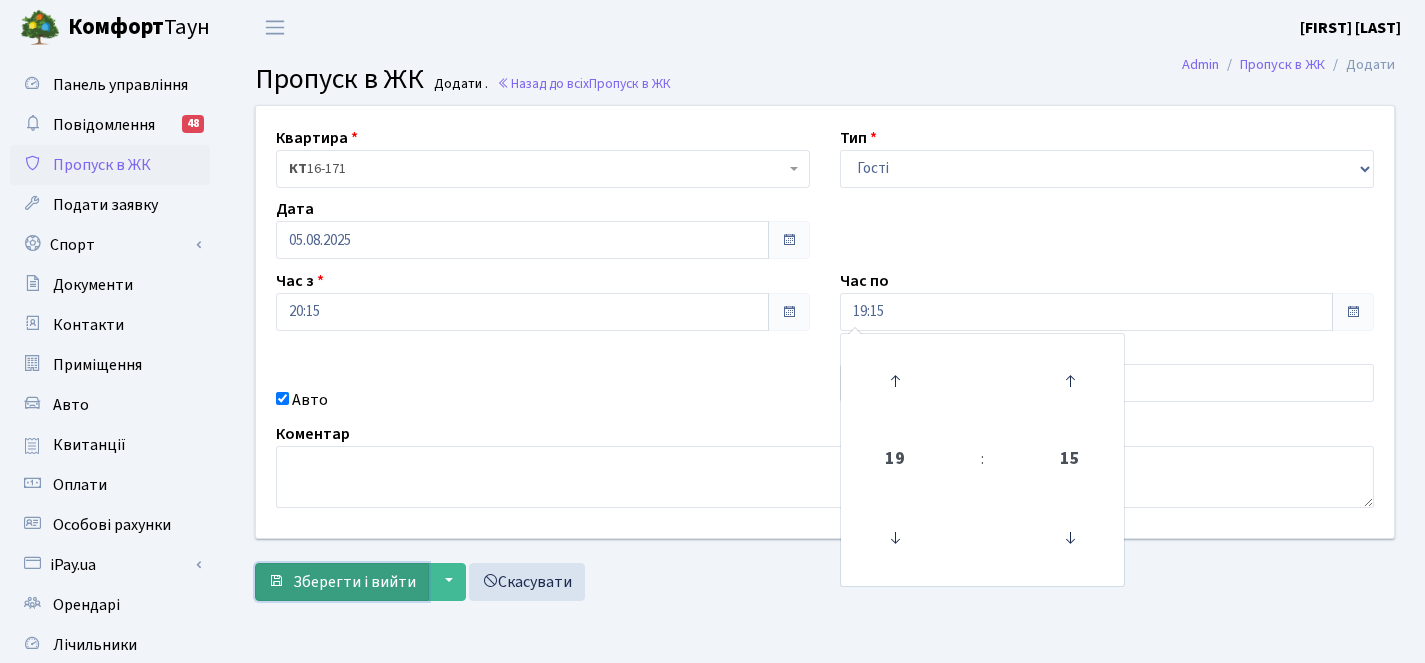 click on "Зберегти і вийти" at bounding box center (354, 582) 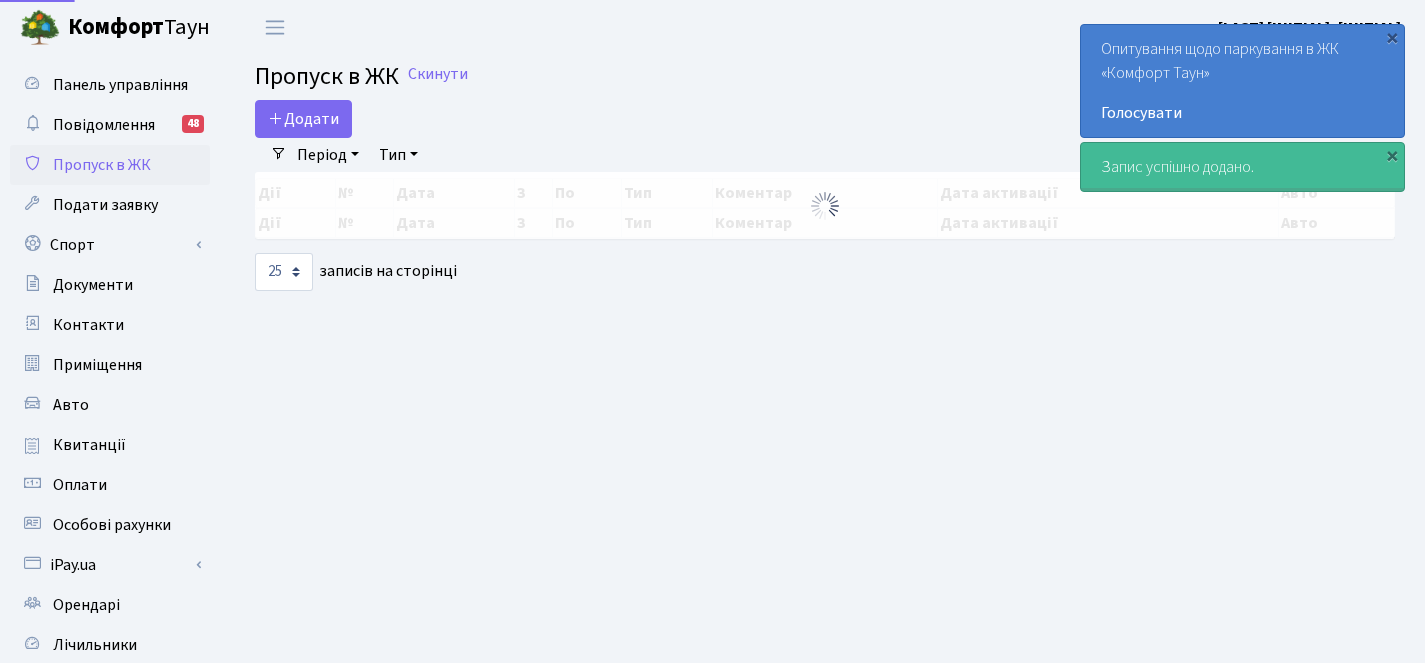 select on "25" 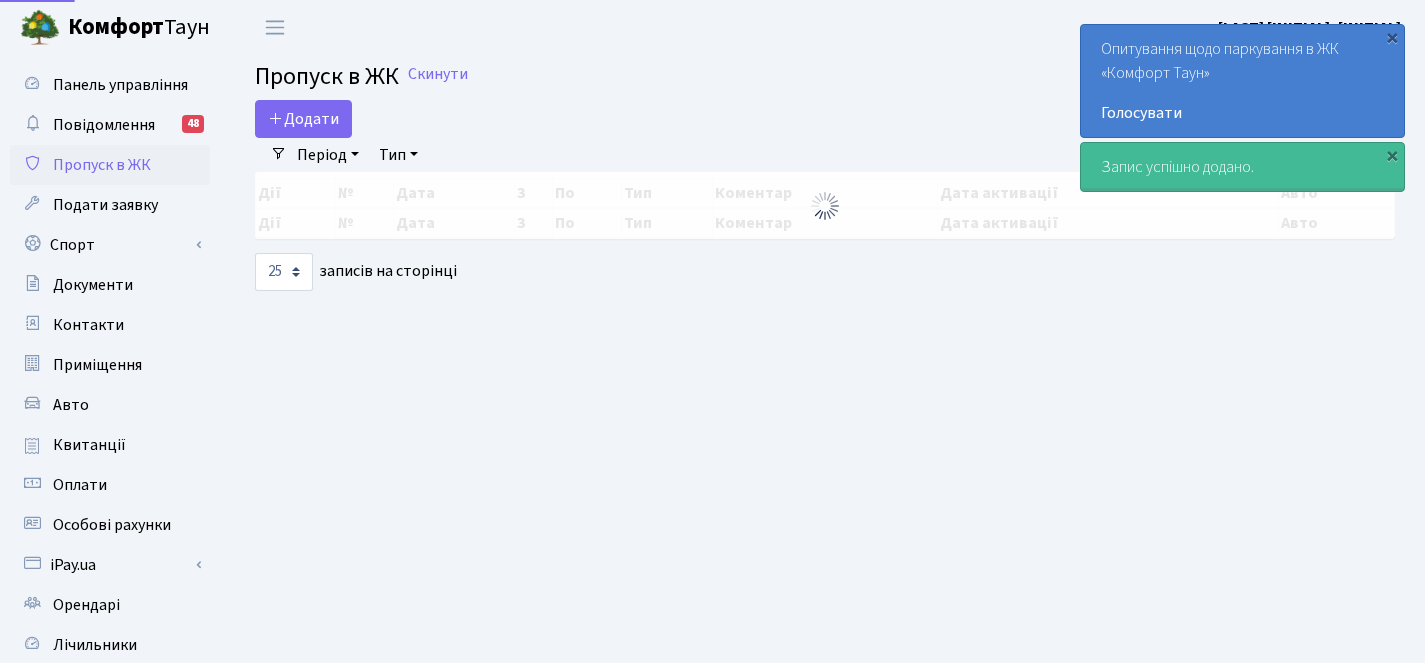 scroll, scrollTop: 0, scrollLeft: 0, axis: both 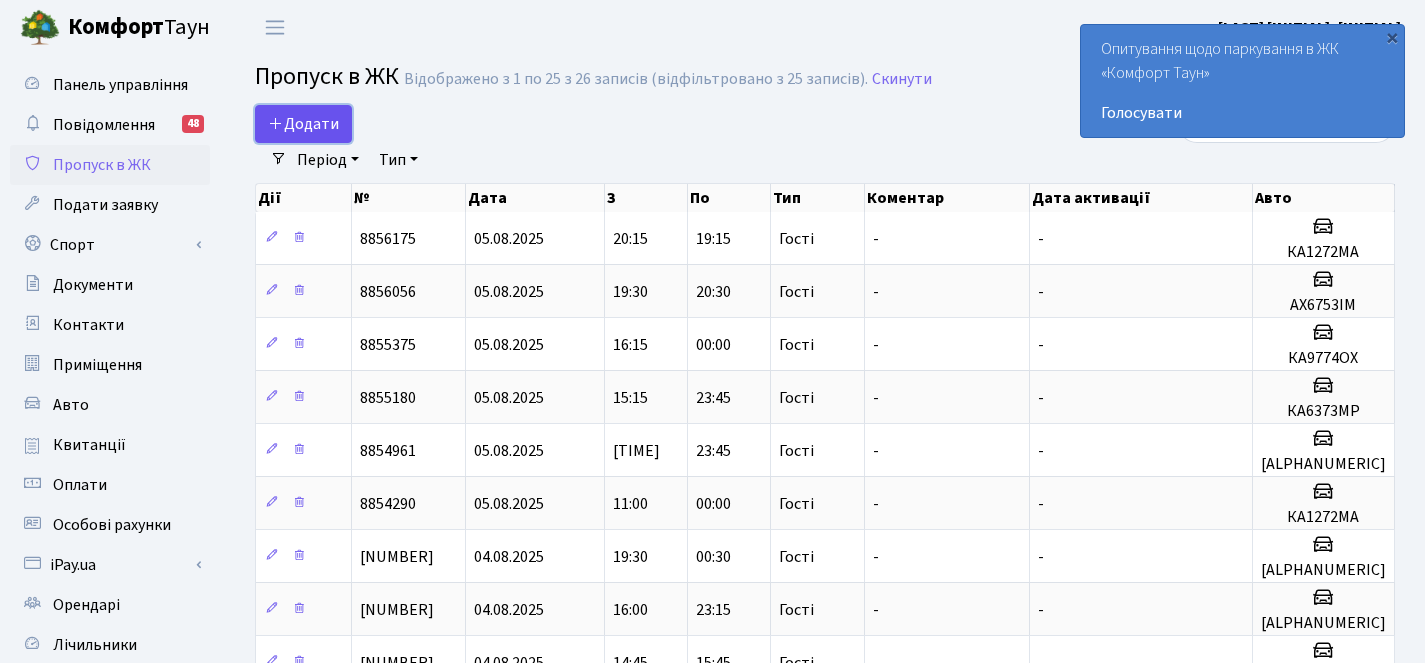 click on "Додати" at bounding box center (303, 124) 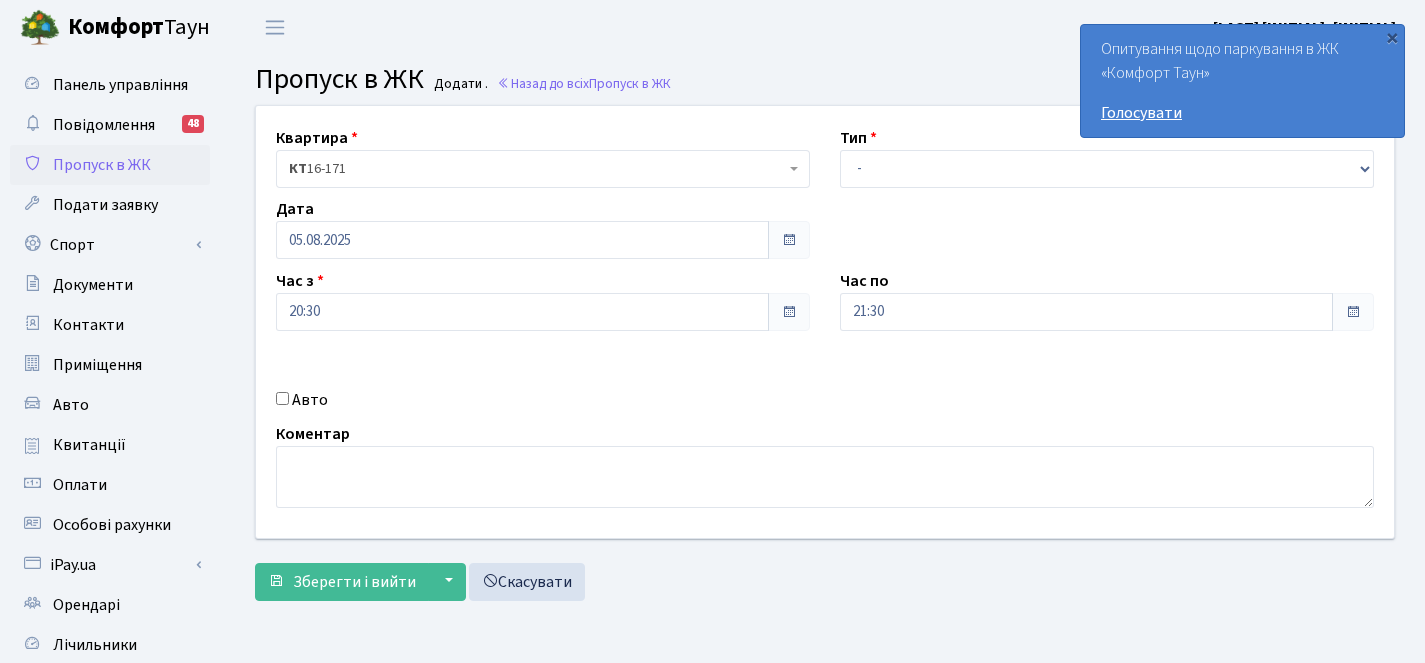 scroll, scrollTop: 0, scrollLeft: 0, axis: both 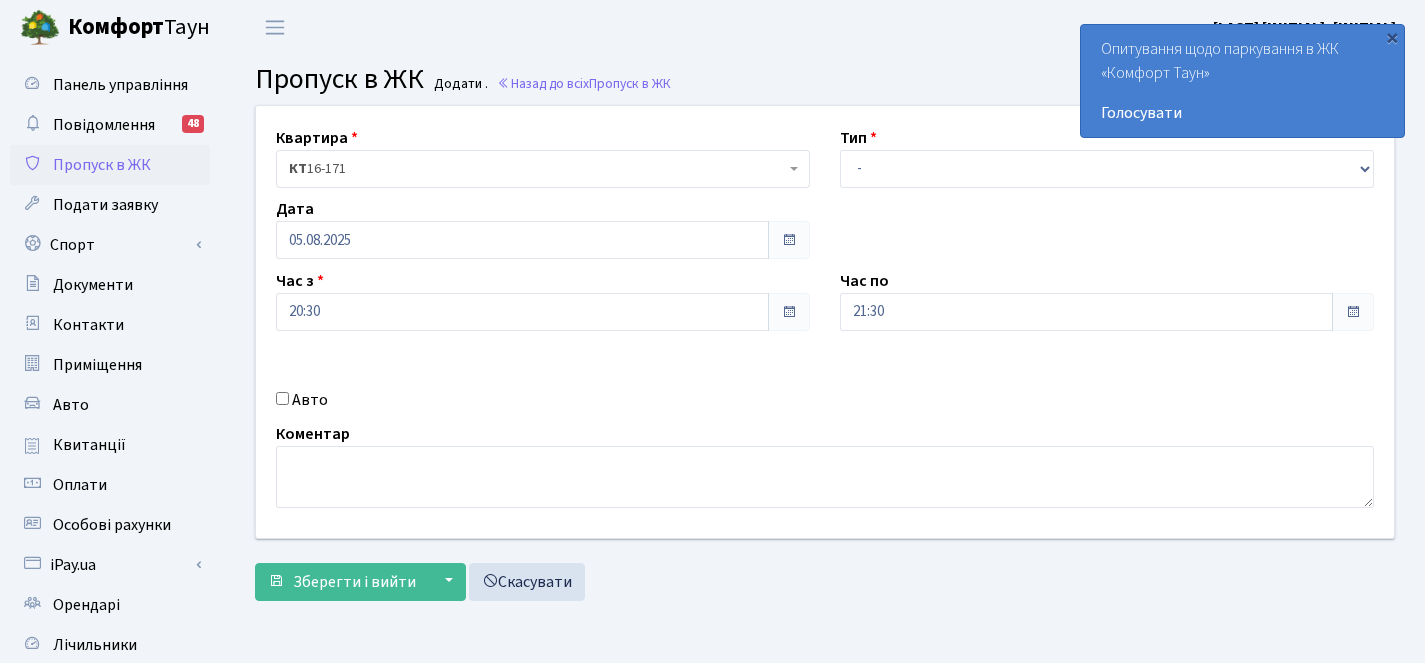 click on "Авто" at bounding box center (282, 398) 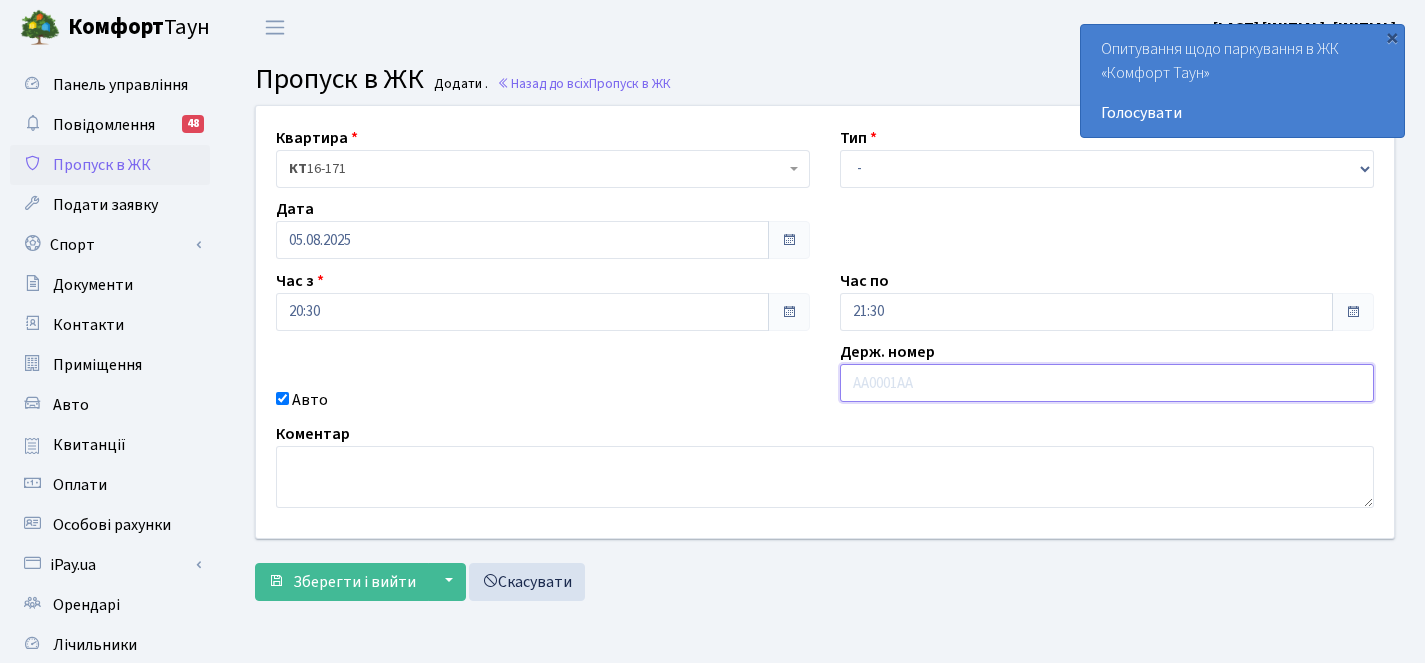 paste on "КА6271ІТ" 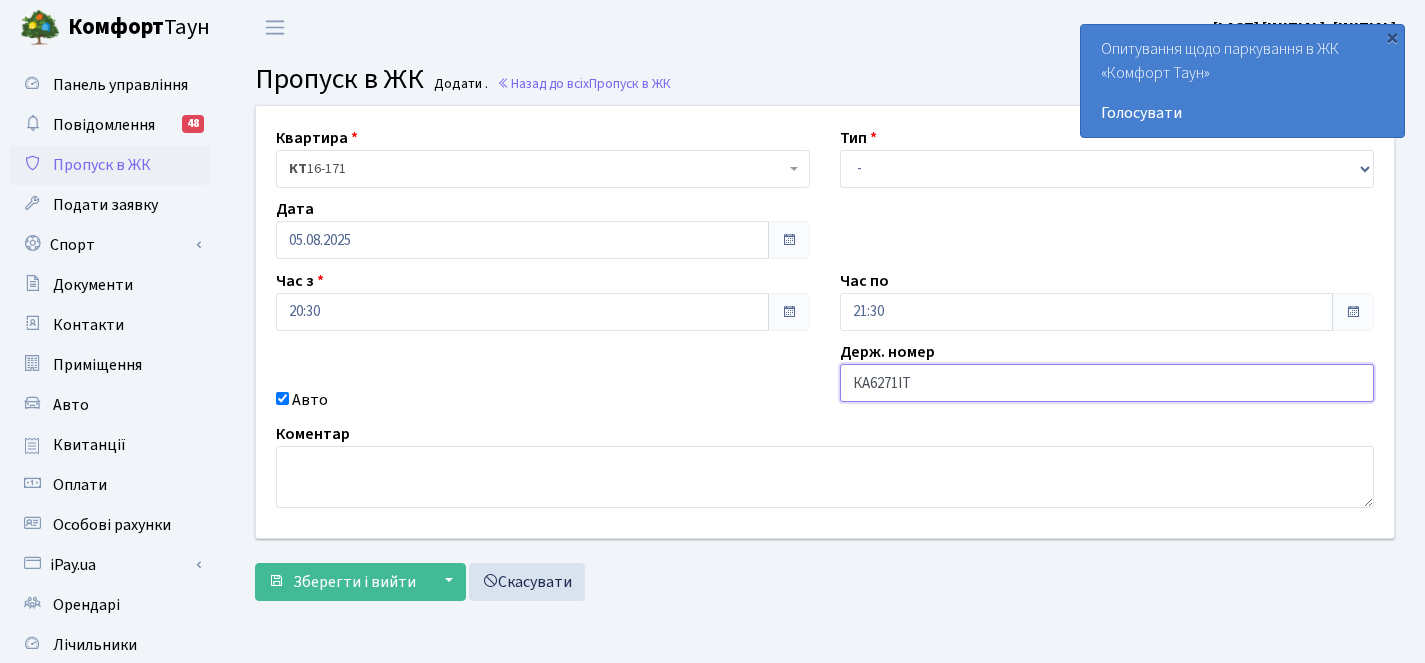type on "КА6271ІТ" 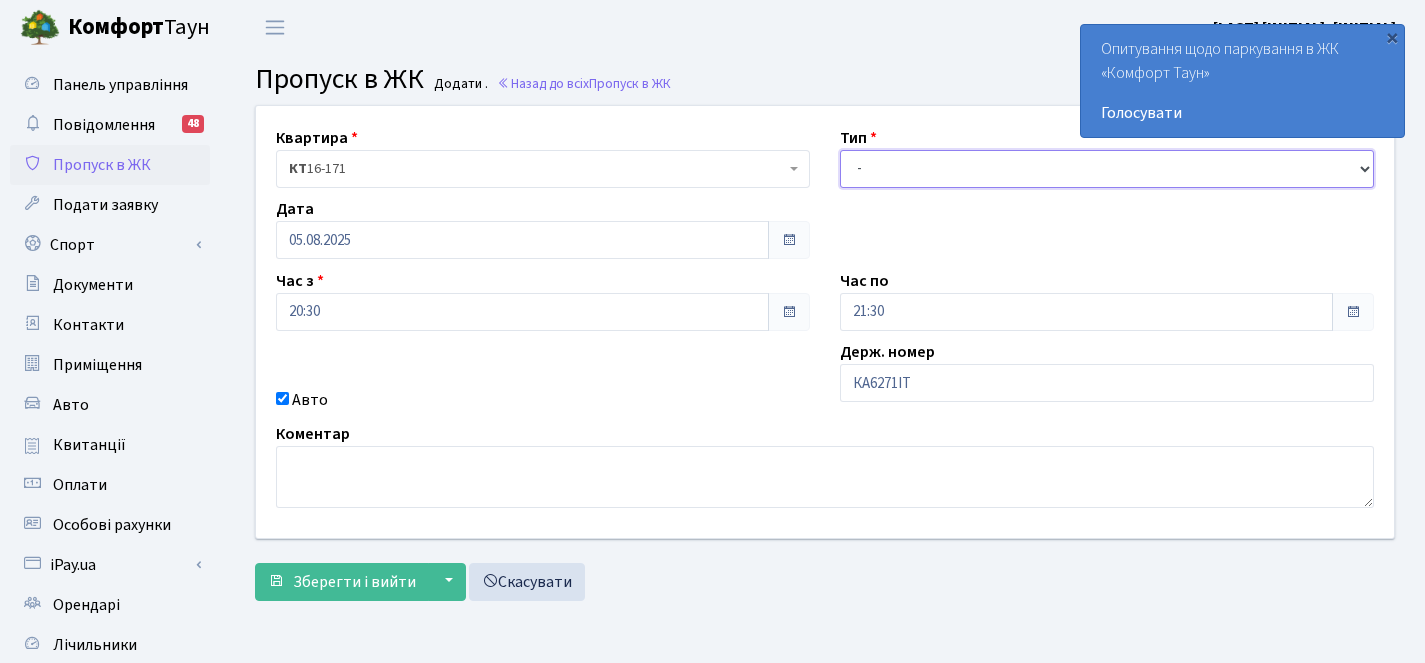 click on "-
Доставка
Таксі
Гості
Сервіс" at bounding box center (1107, 169) 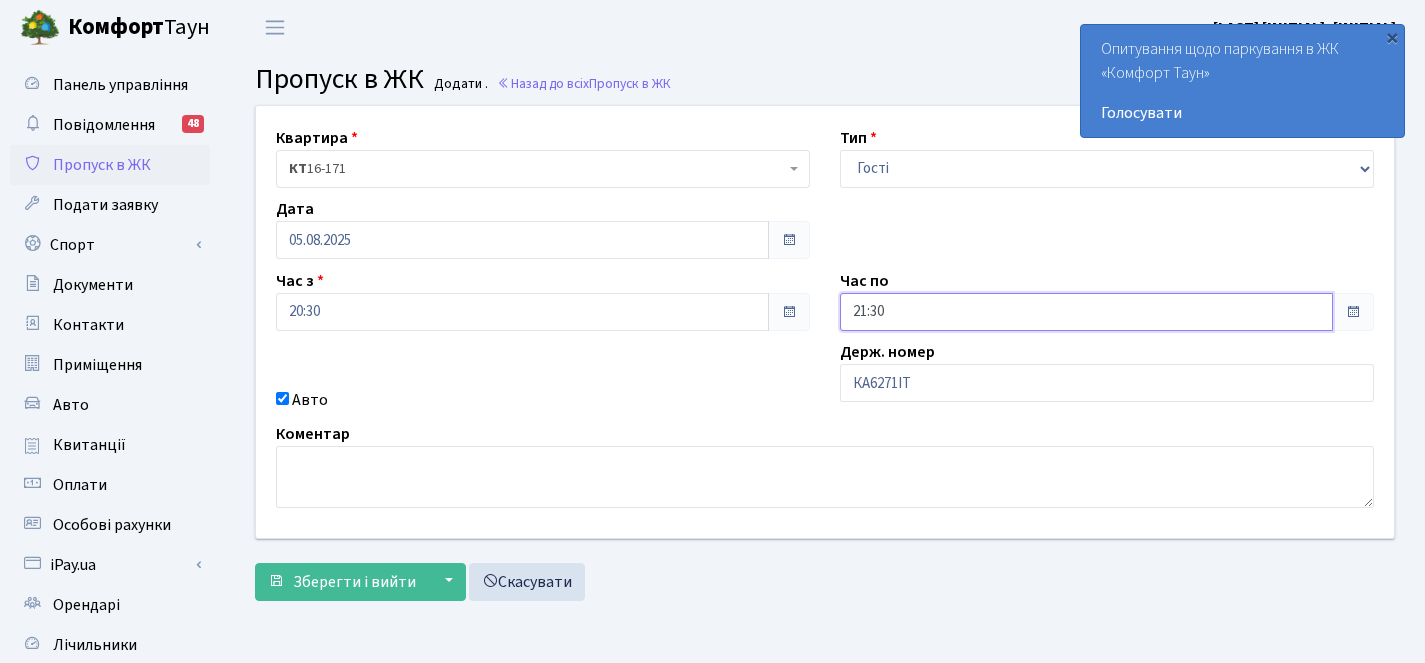 click on "21:30" at bounding box center (1086, 312) 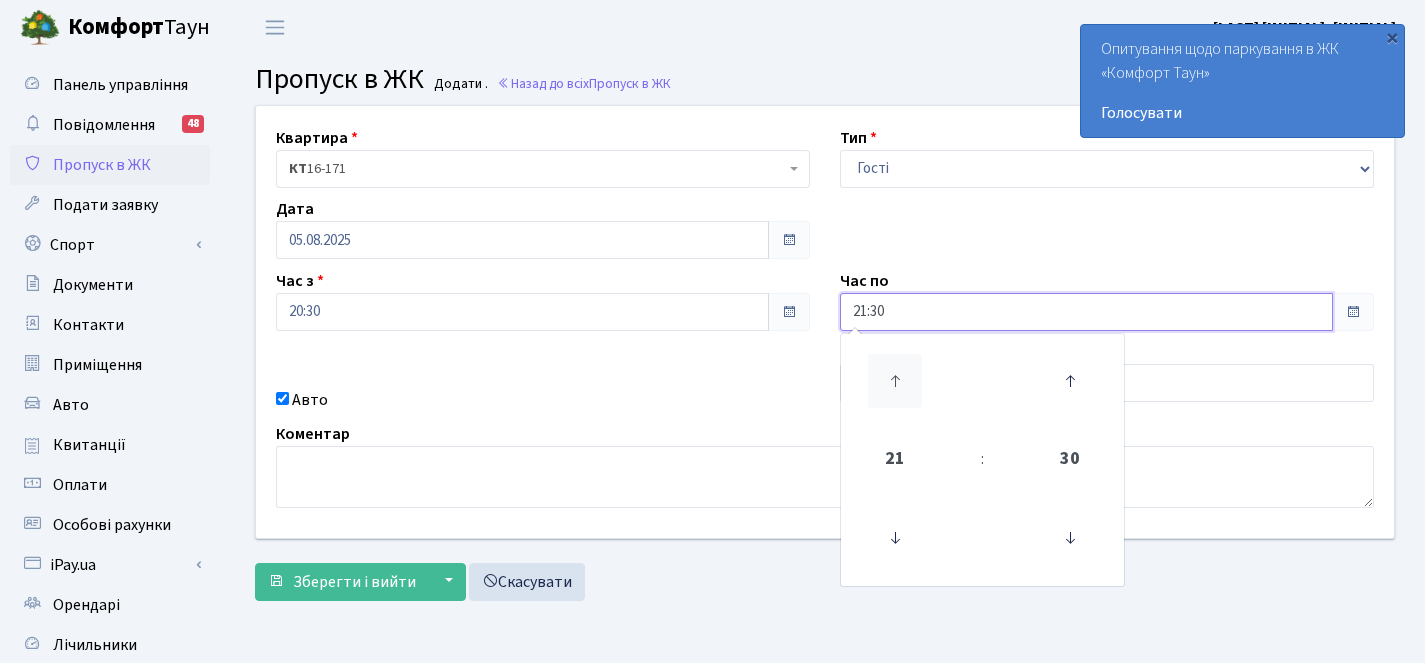 click at bounding box center (895, 381) 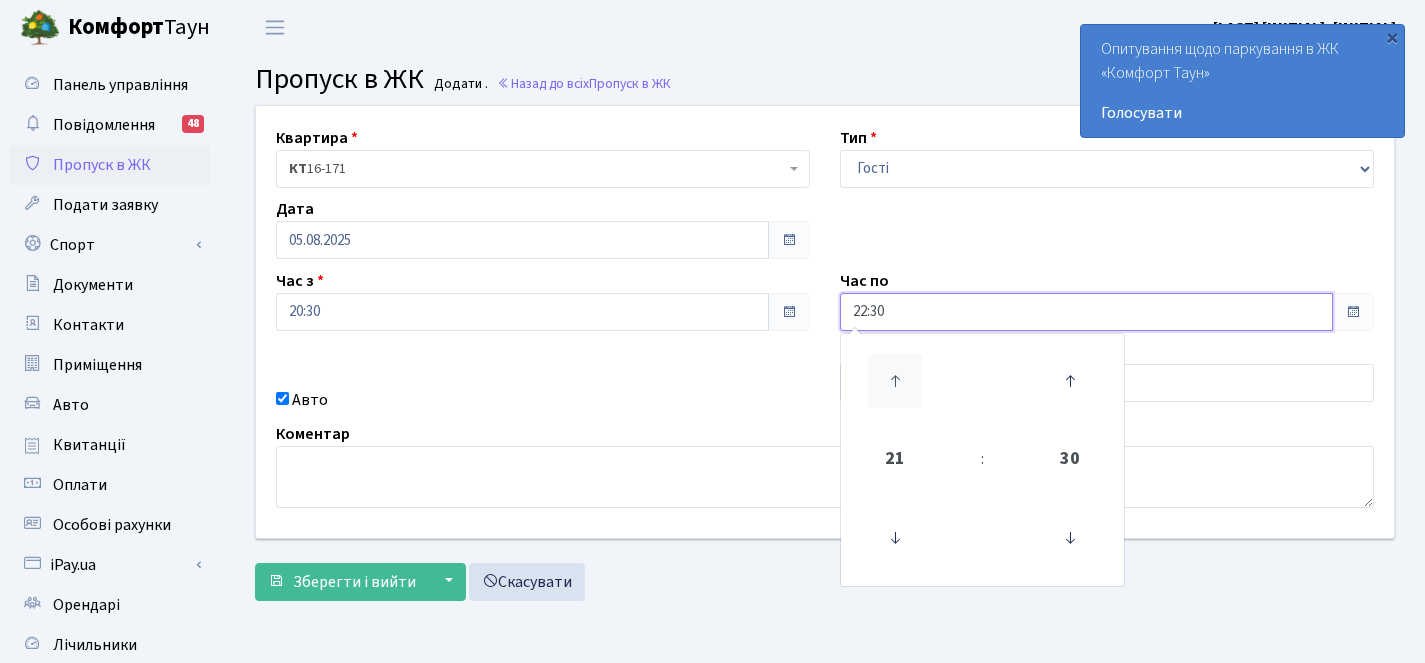 click at bounding box center (895, 381) 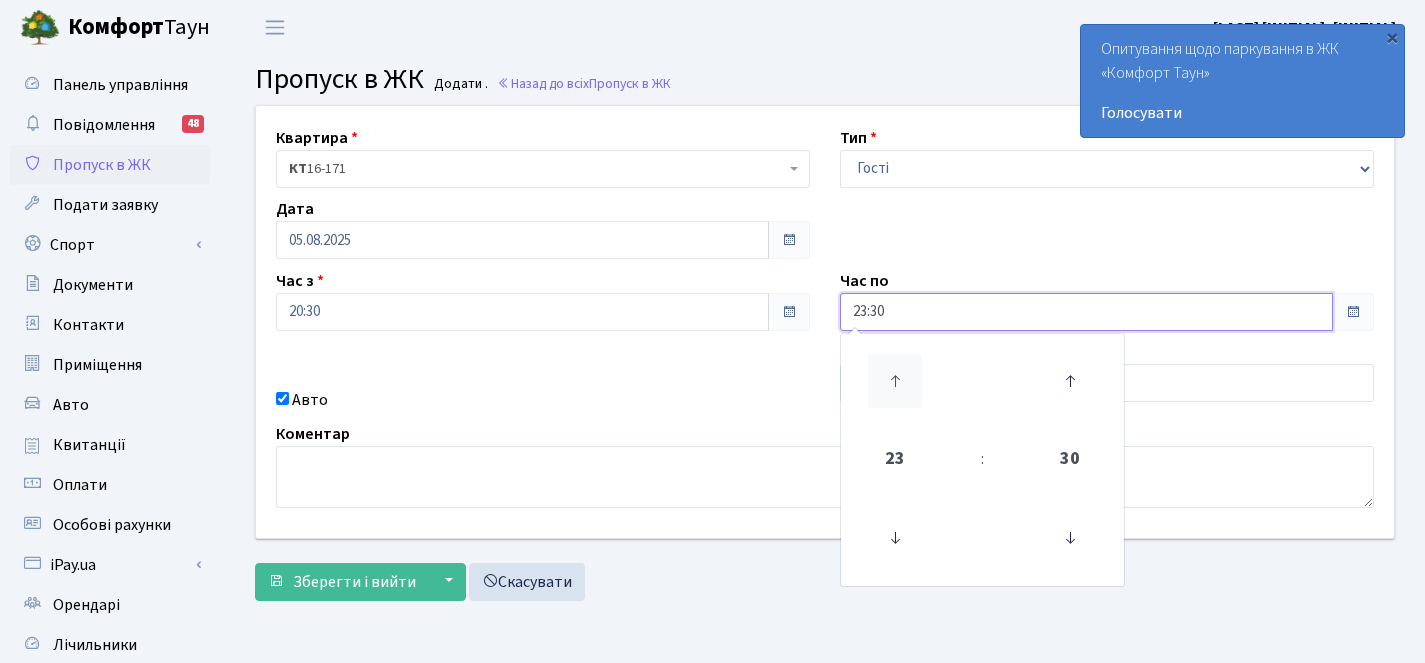 click at bounding box center (895, 381) 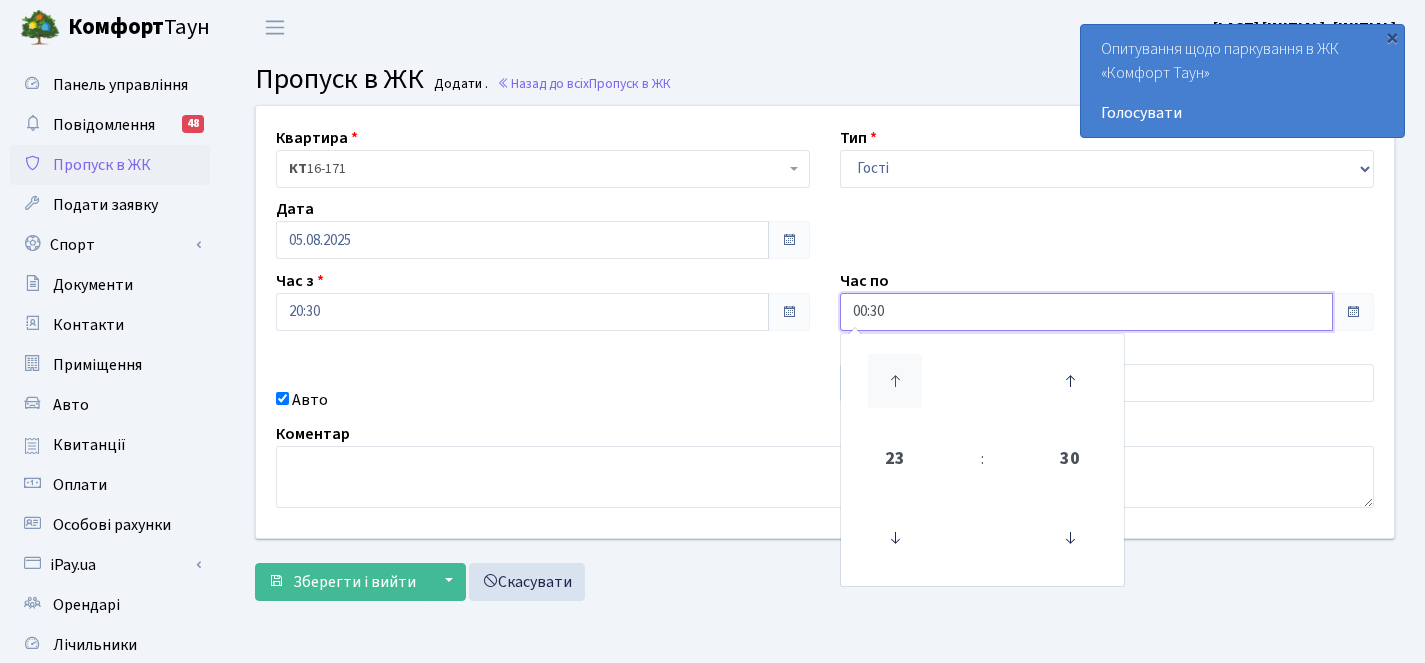 click at bounding box center [895, 381] 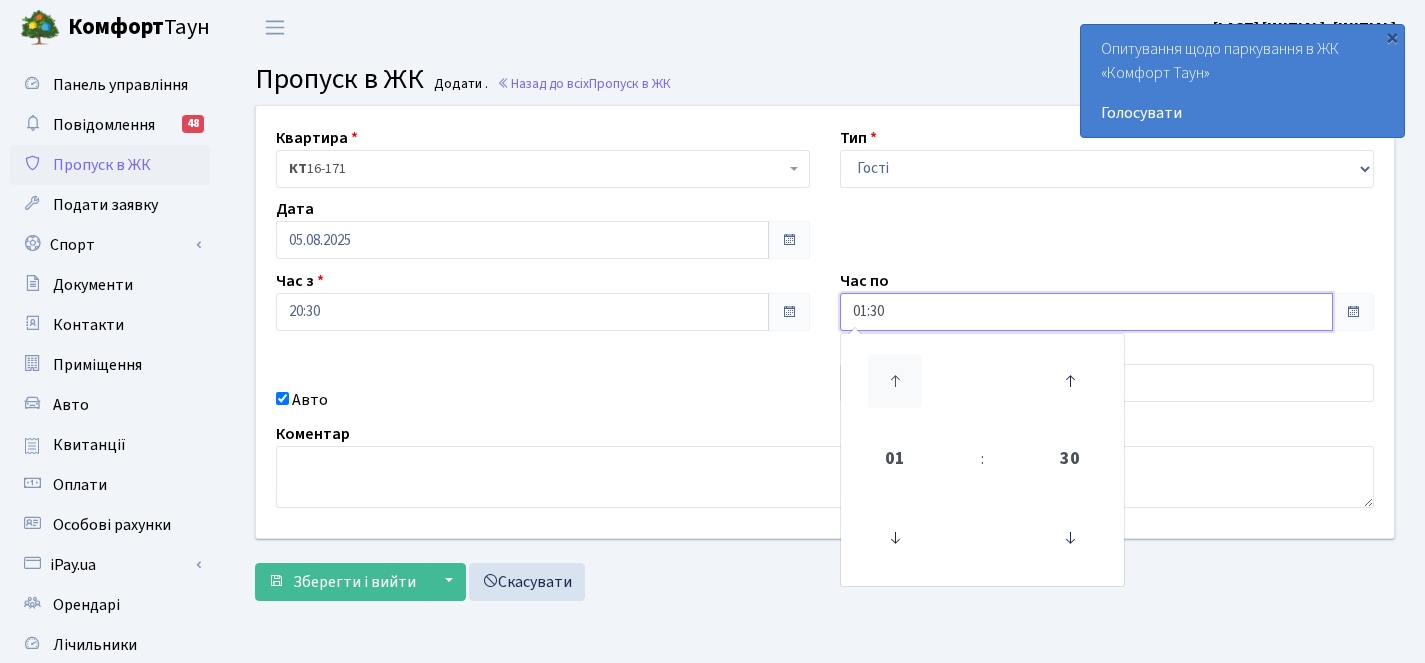 click at bounding box center [895, 381] 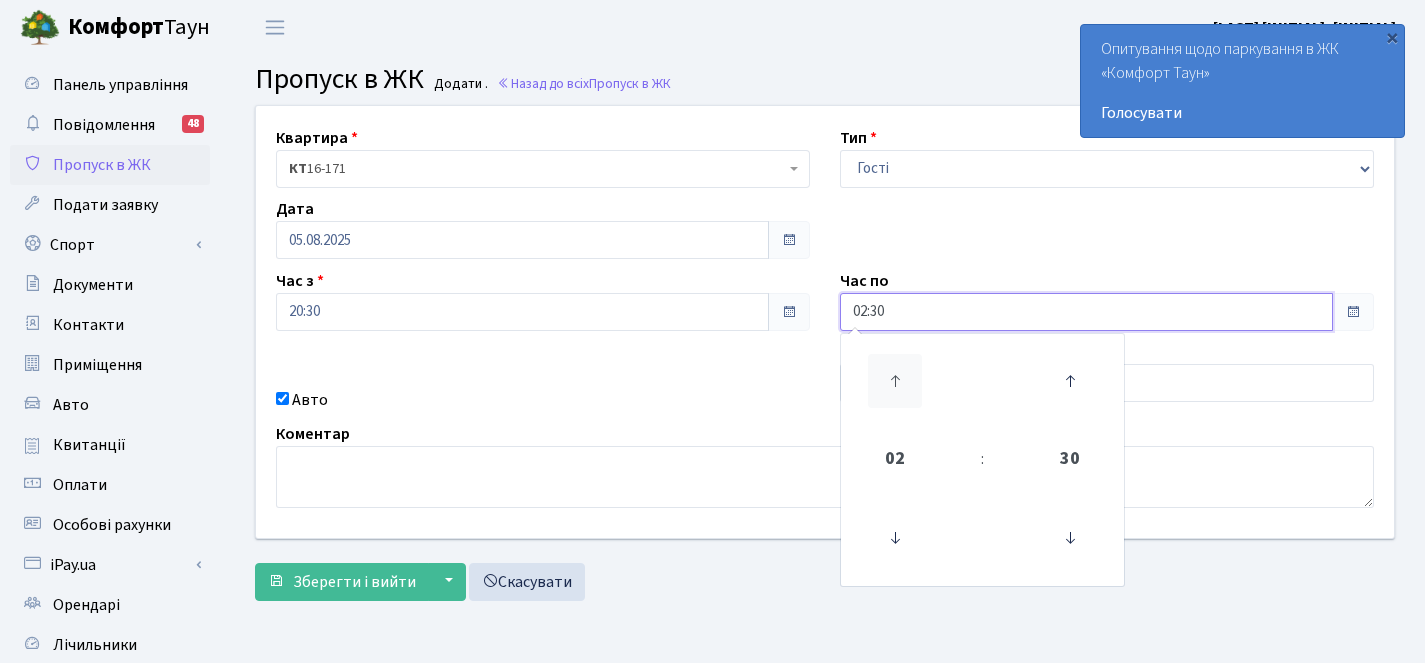 click at bounding box center [895, 381] 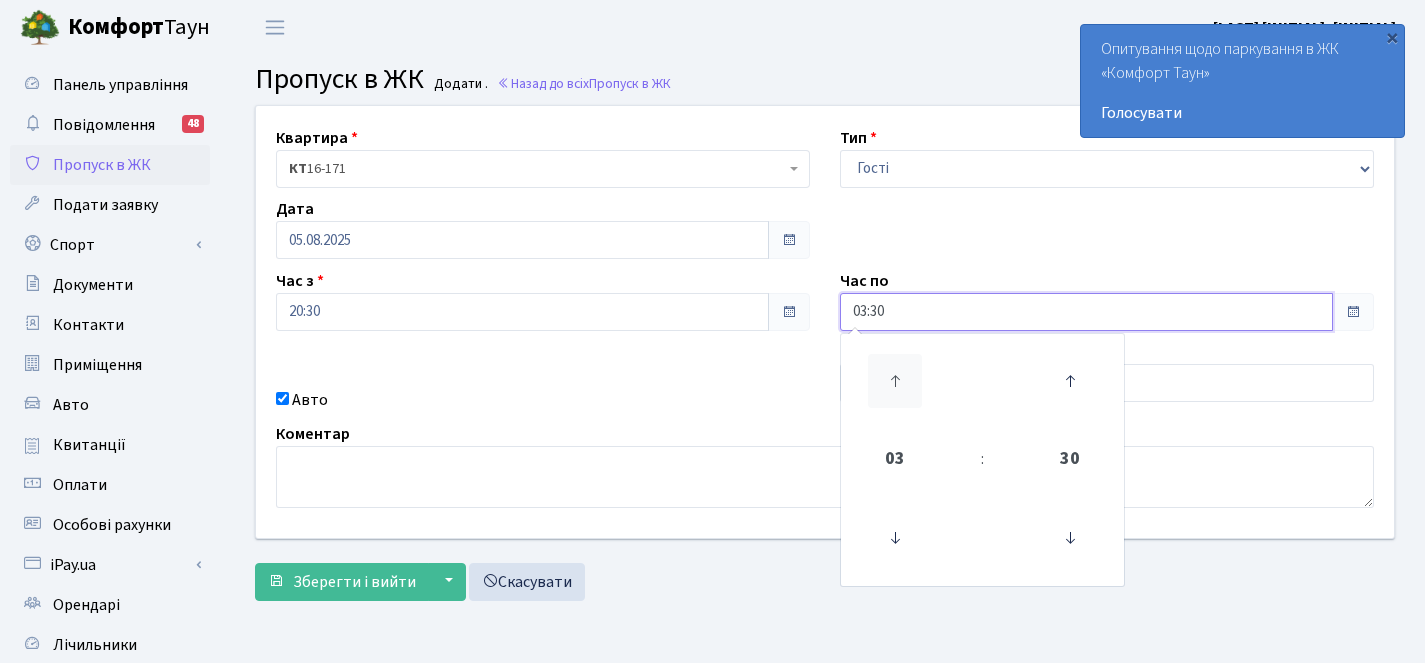 click at bounding box center (895, 381) 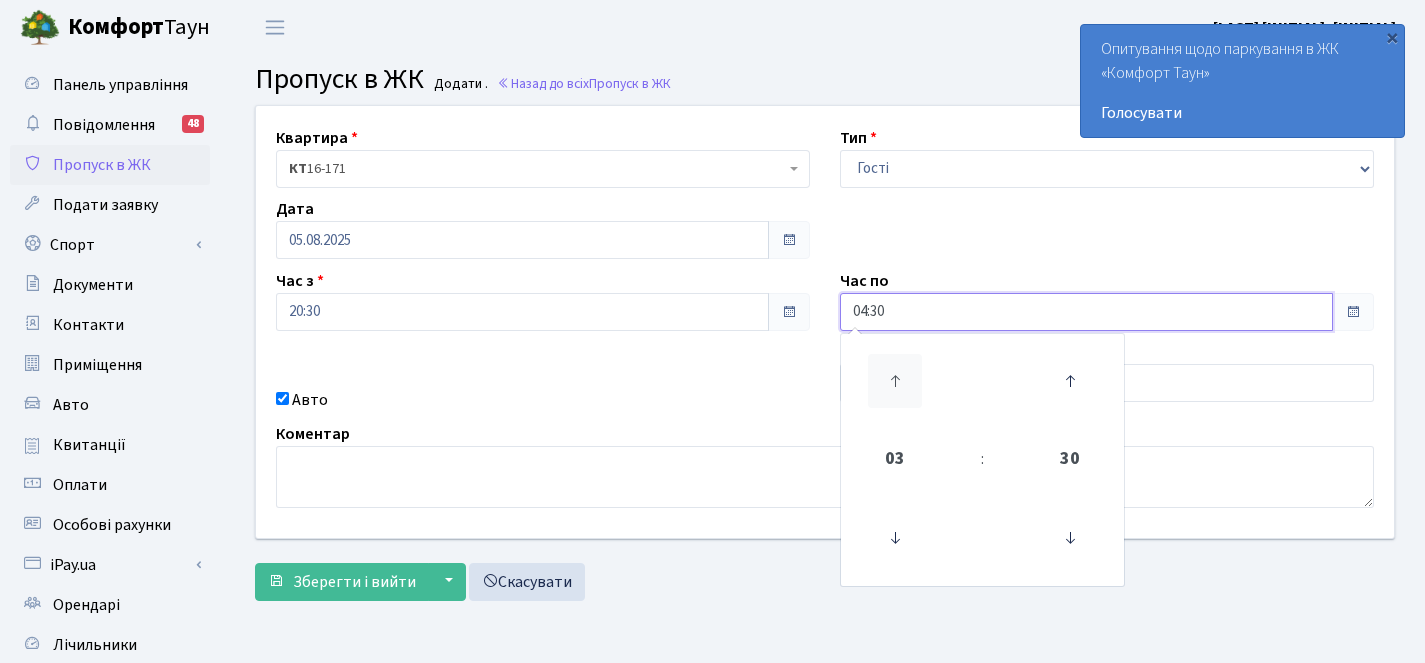 click at bounding box center (895, 381) 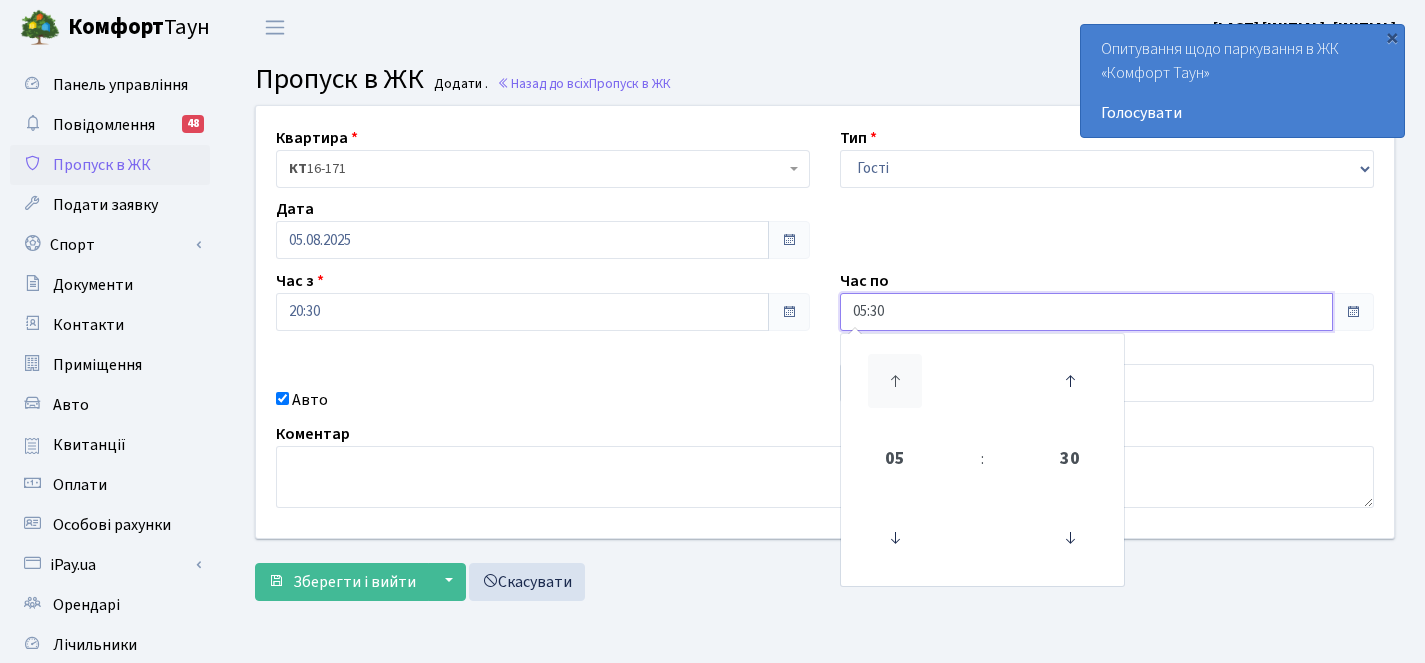 click at bounding box center (895, 381) 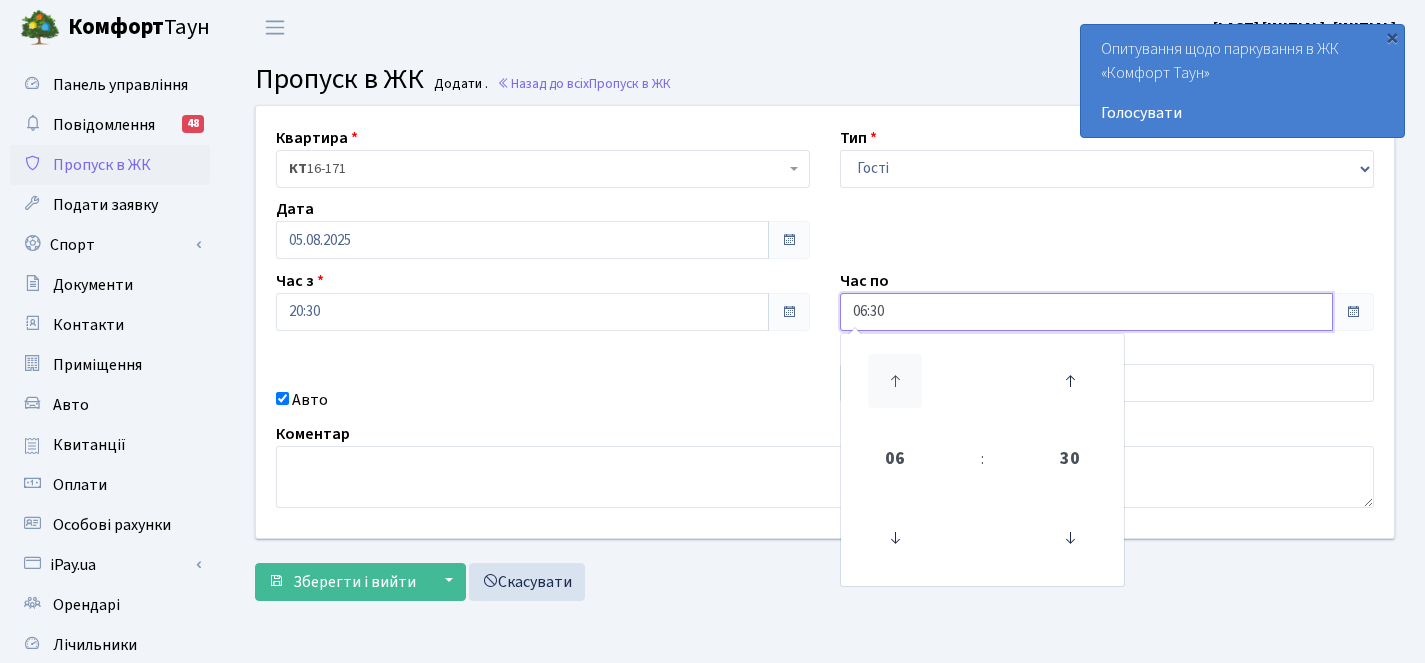 click at bounding box center [895, 381] 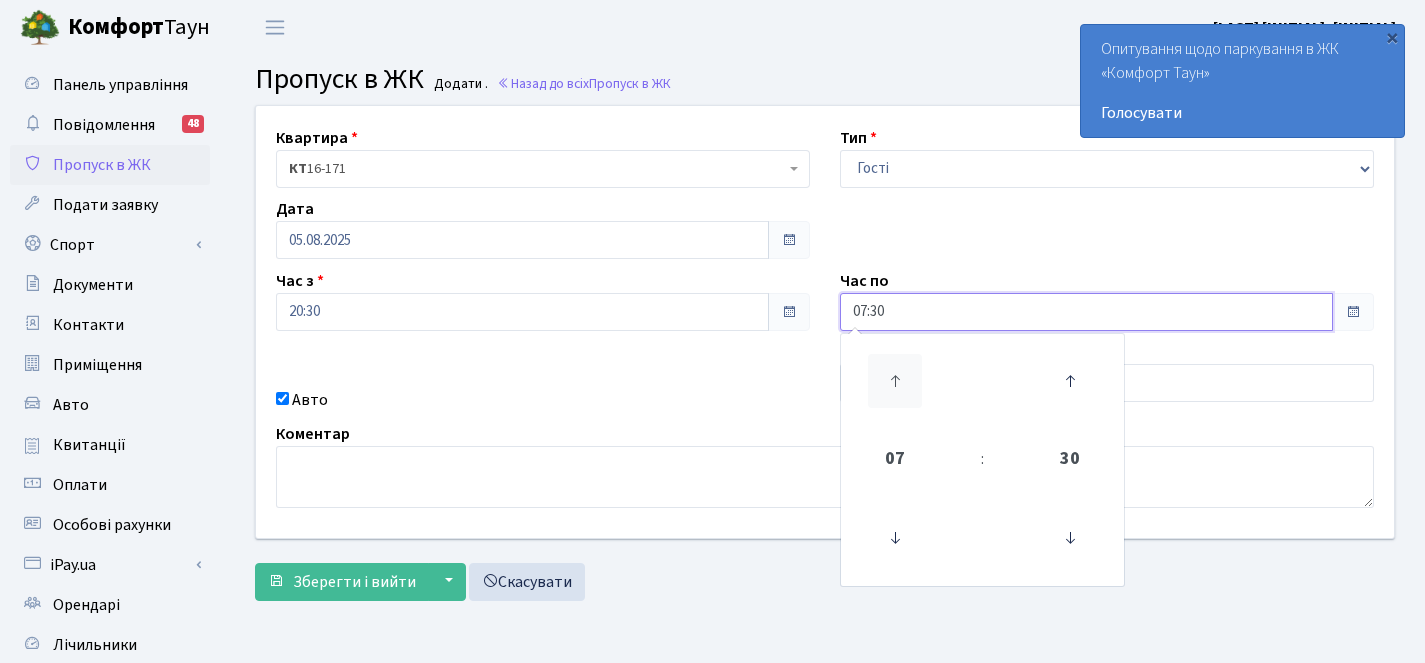 click at bounding box center (895, 381) 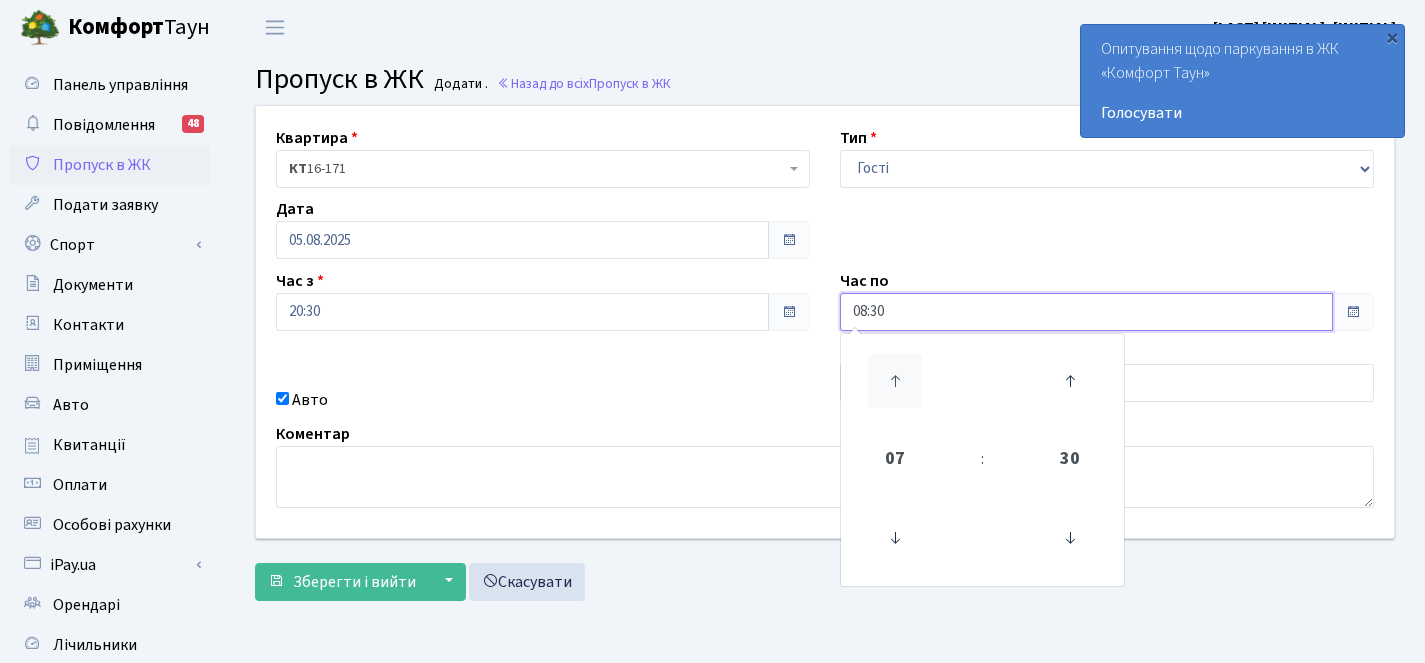 click at bounding box center [895, 381] 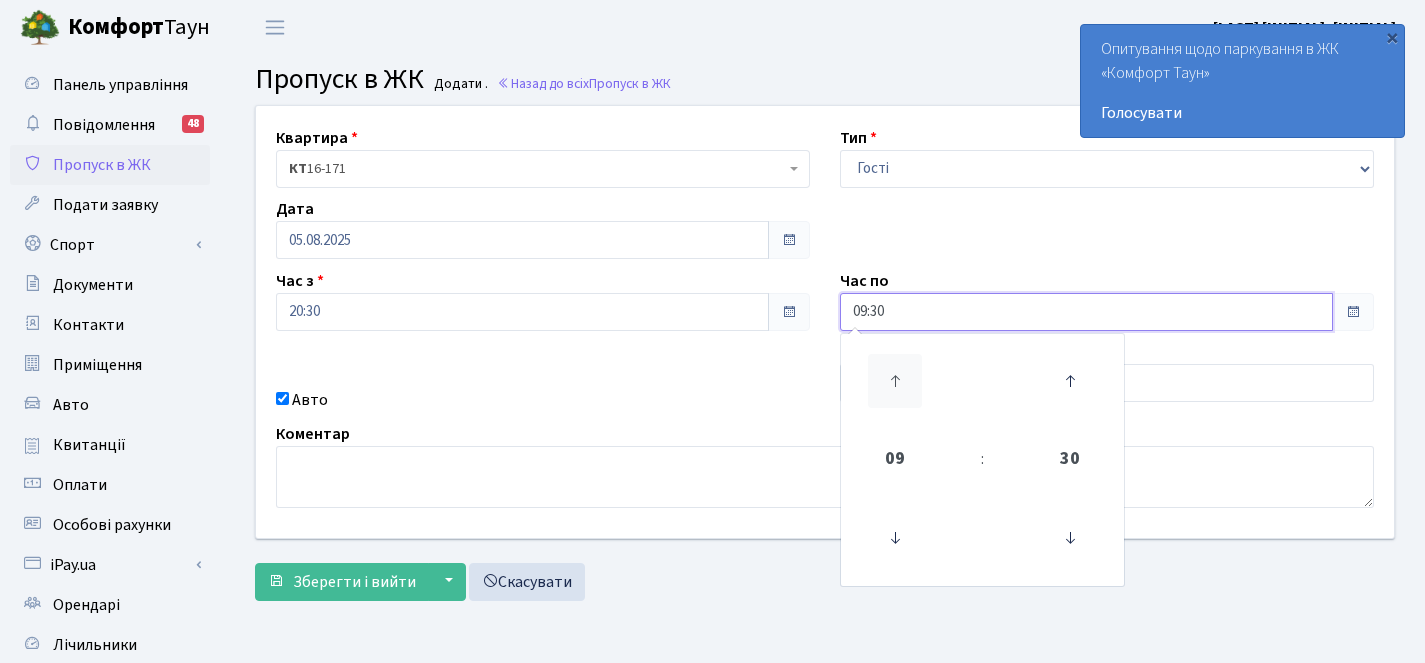 click at bounding box center [895, 381] 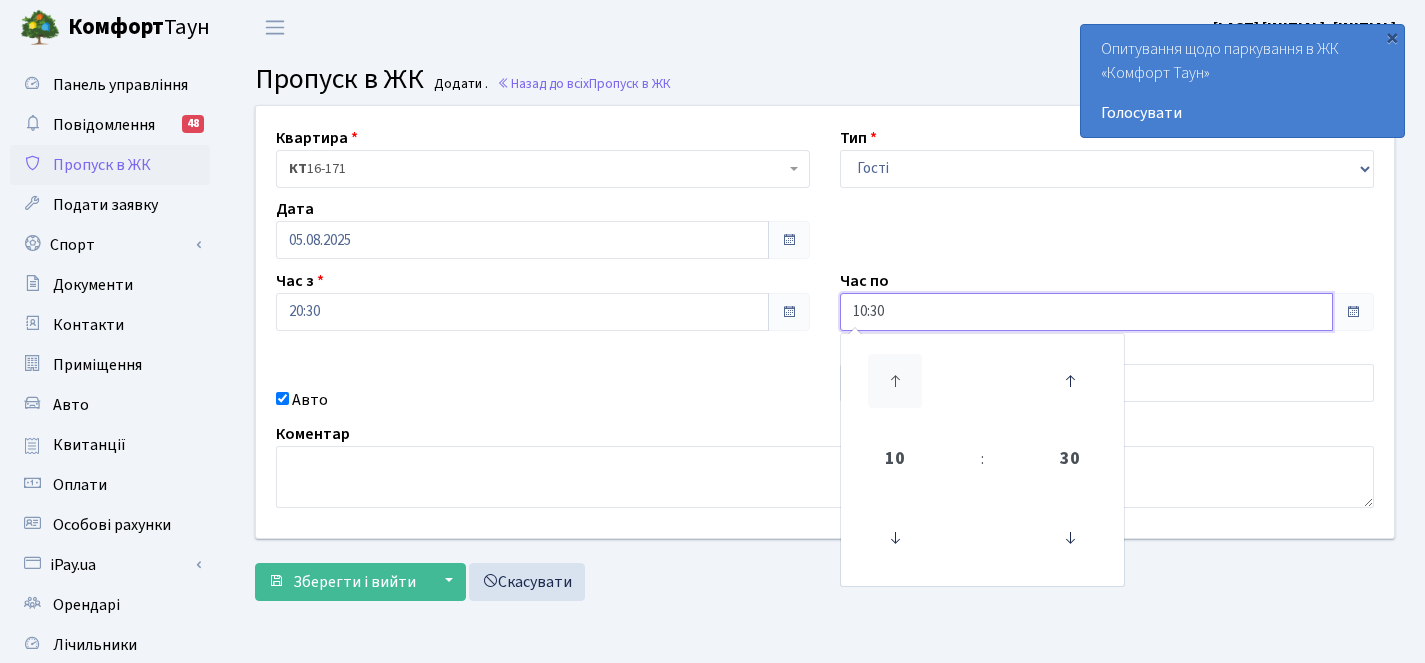 click at bounding box center (895, 381) 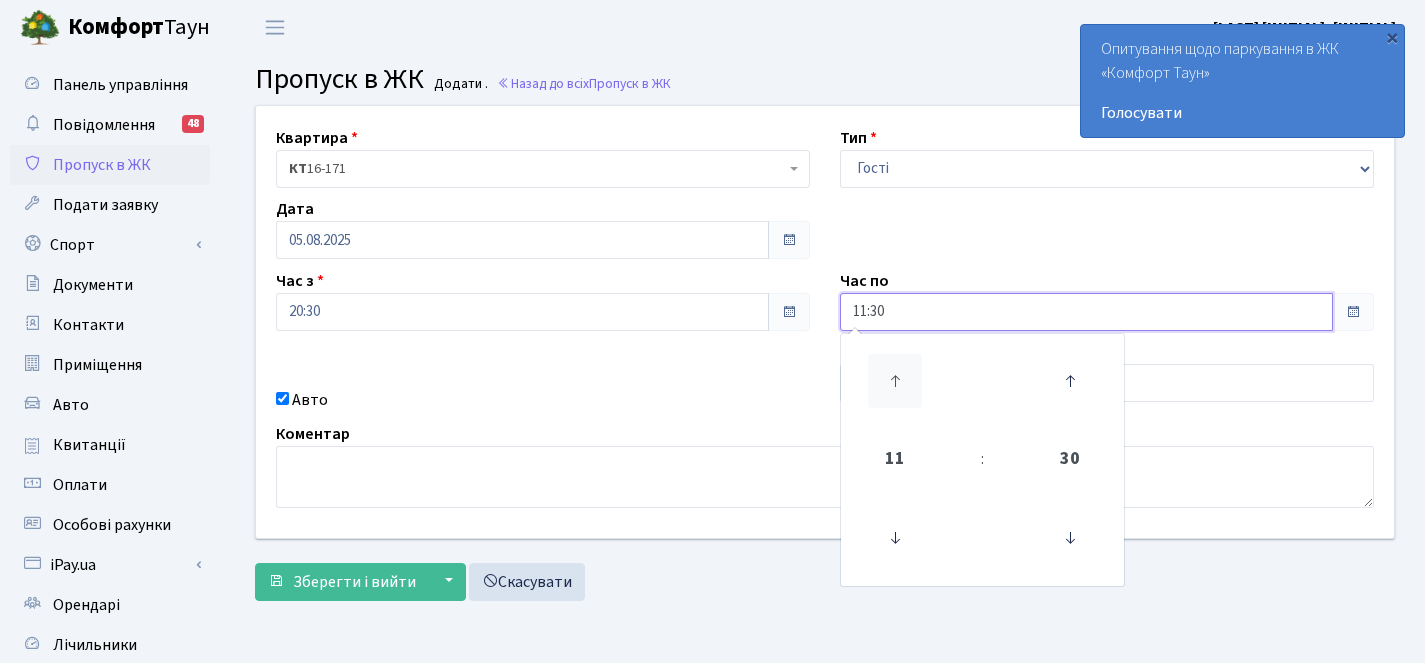 click at bounding box center (895, 381) 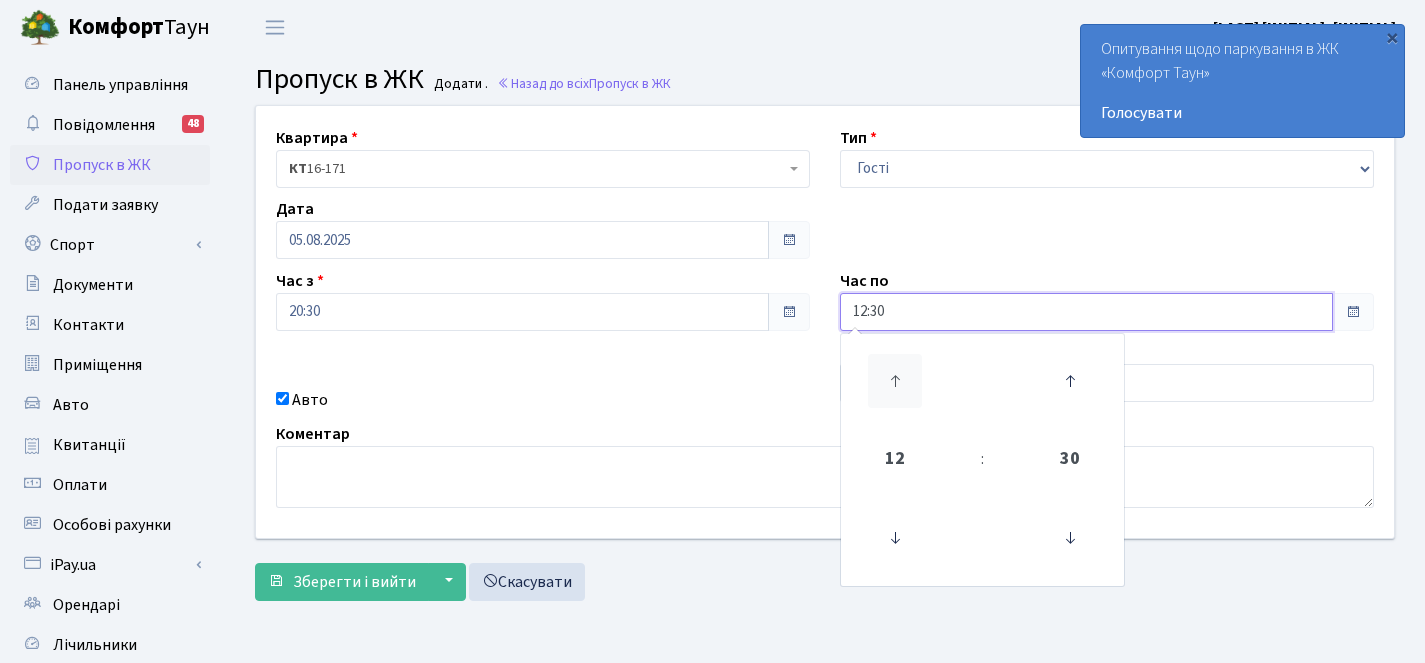 click at bounding box center (895, 381) 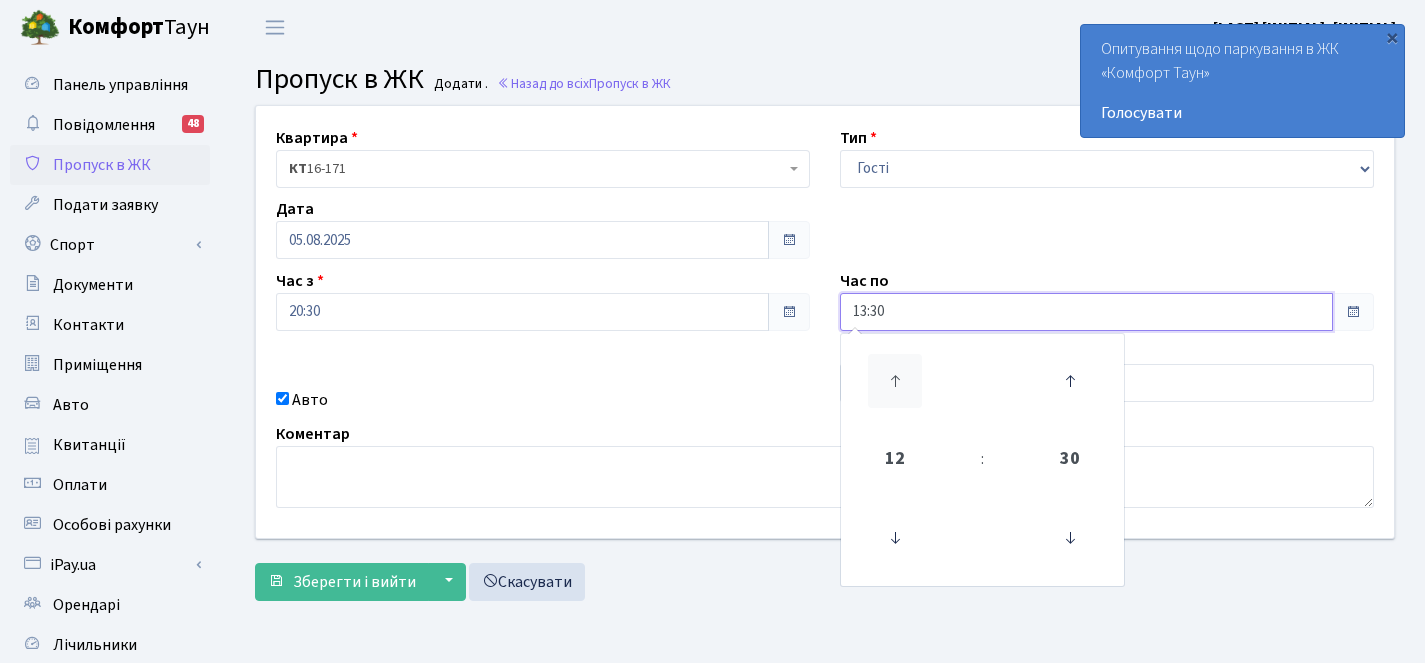 click at bounding box center (895, 381) 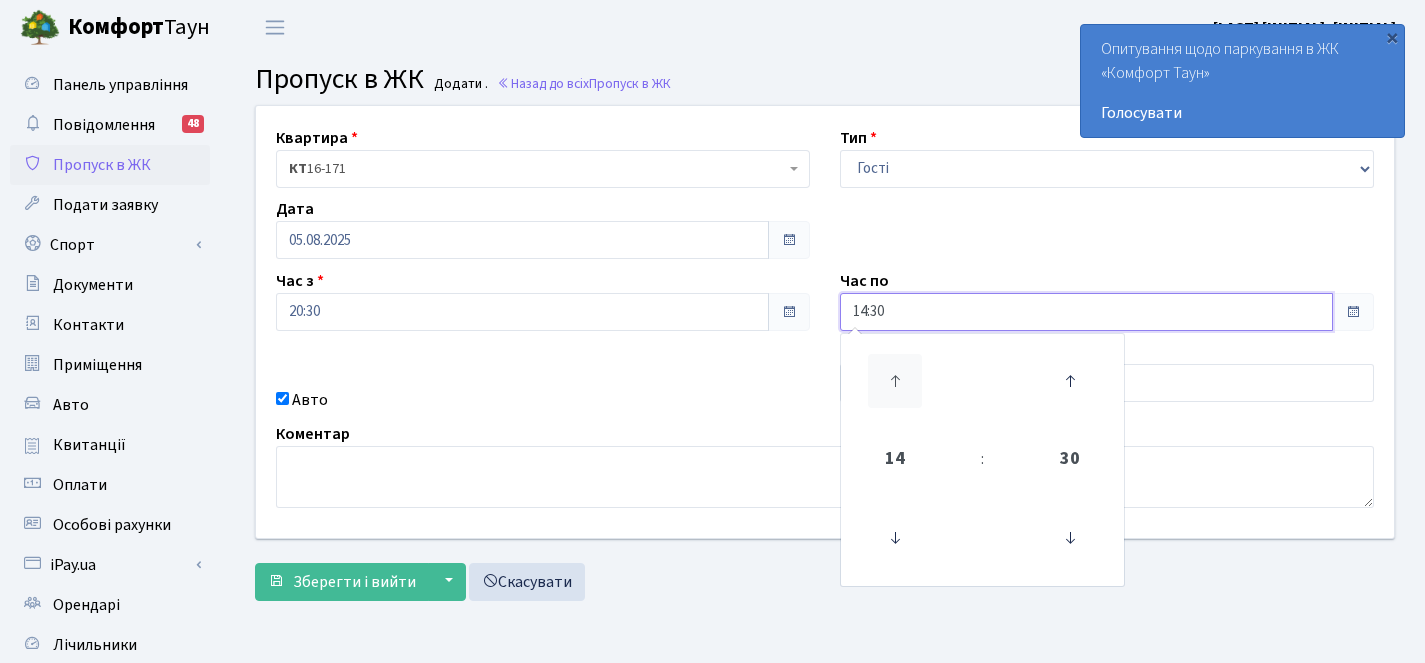 click at bounding box center [895, 381] 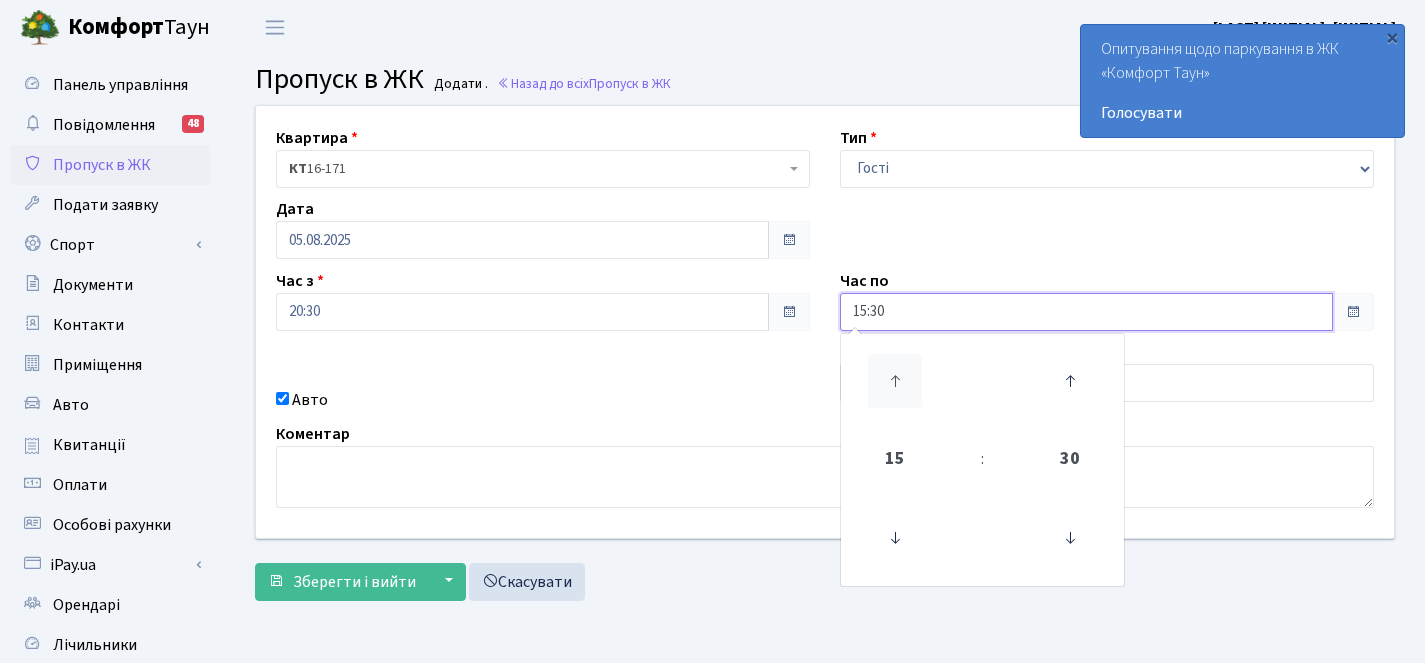 click at bounding box center (895, 381) 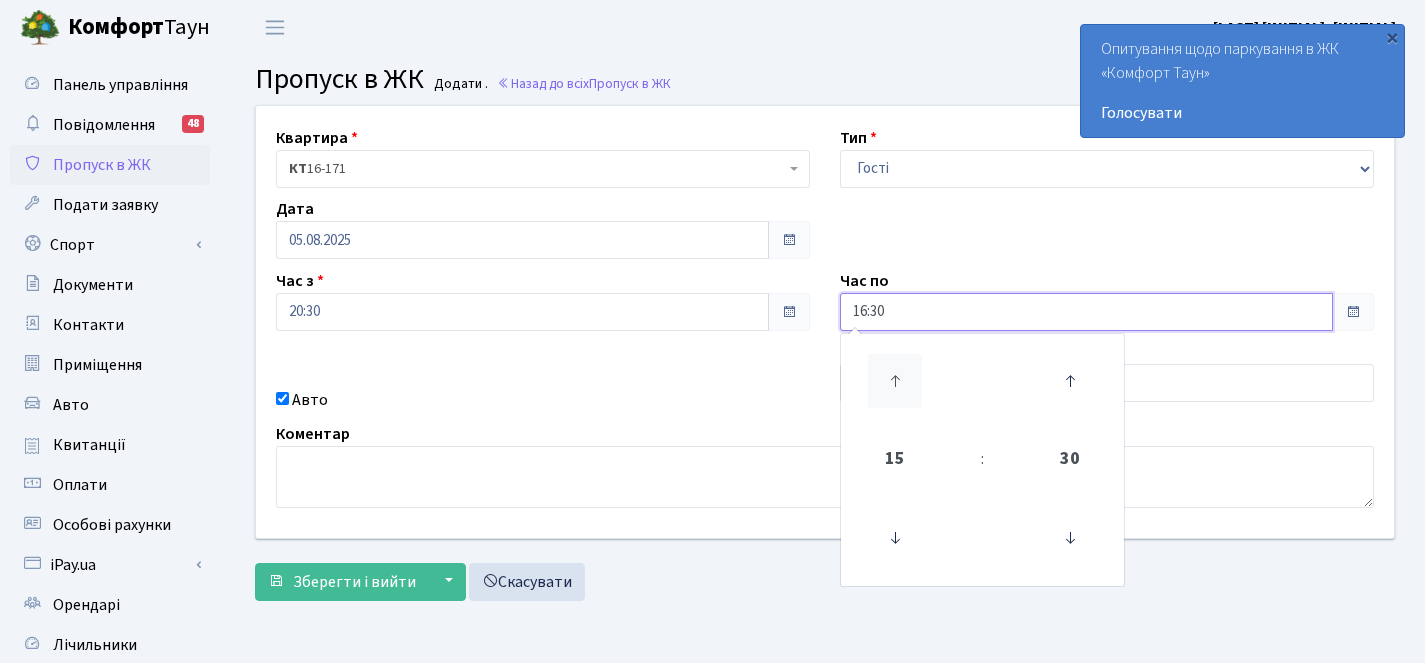 click at bounding box center [895, 381] 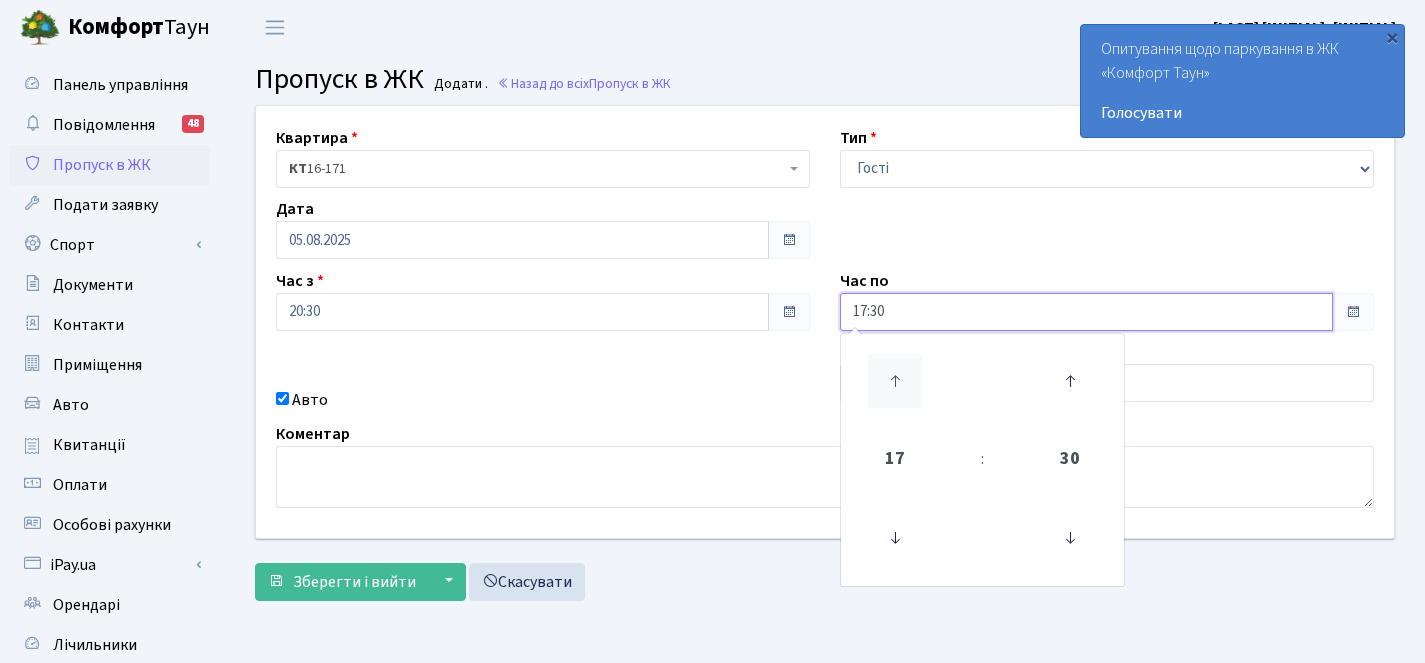 click at bounding box center (895, 381) 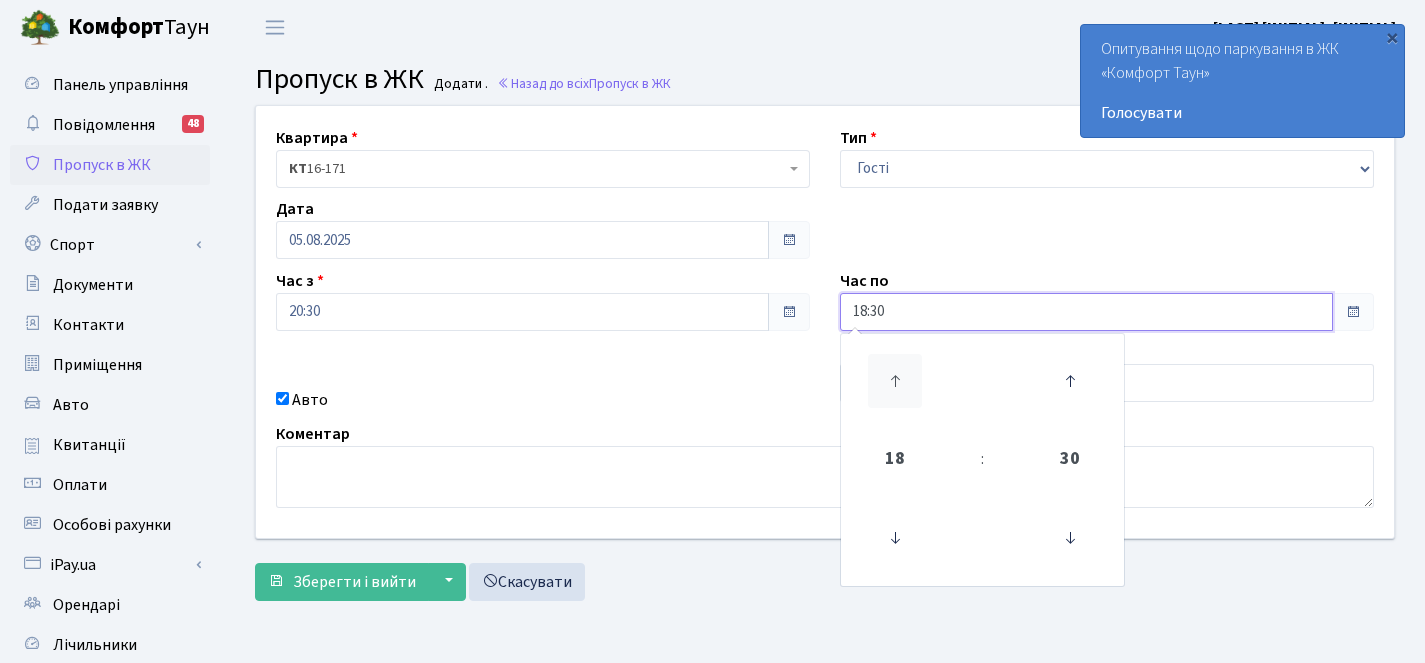 click at bounding box center (895, 381) 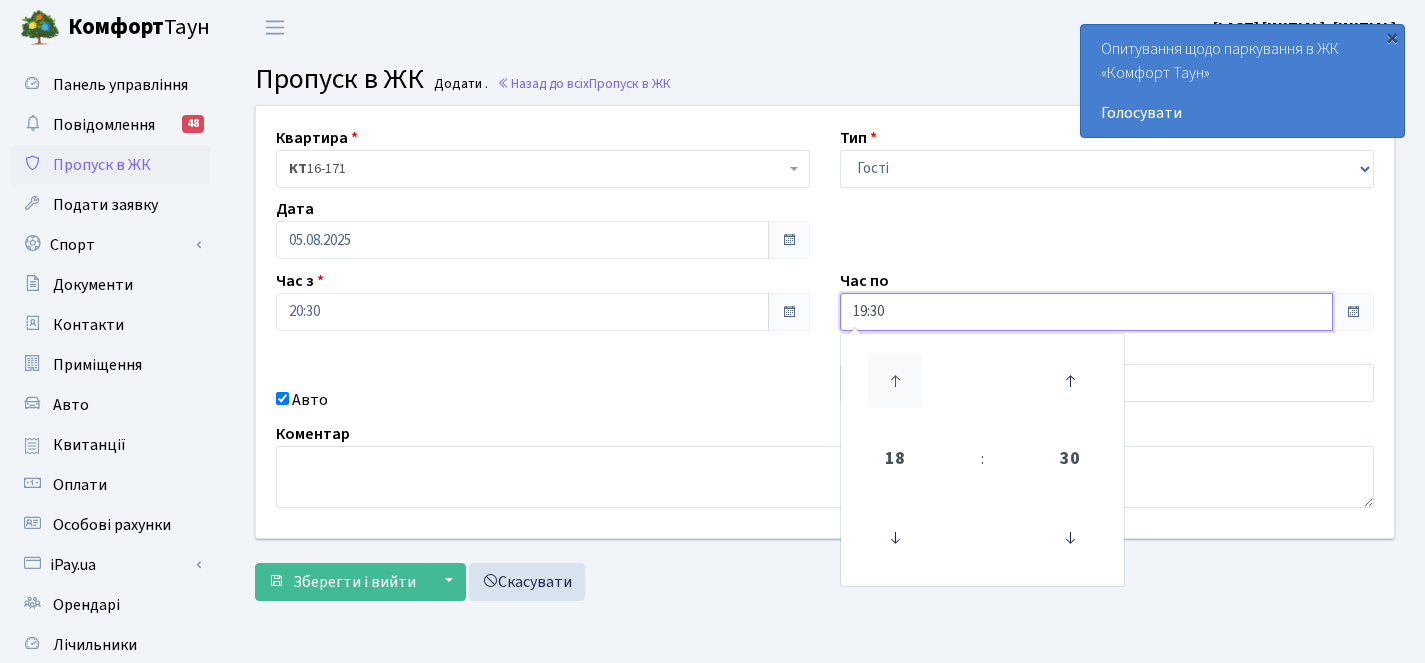 click at bounding box center (895, 381) 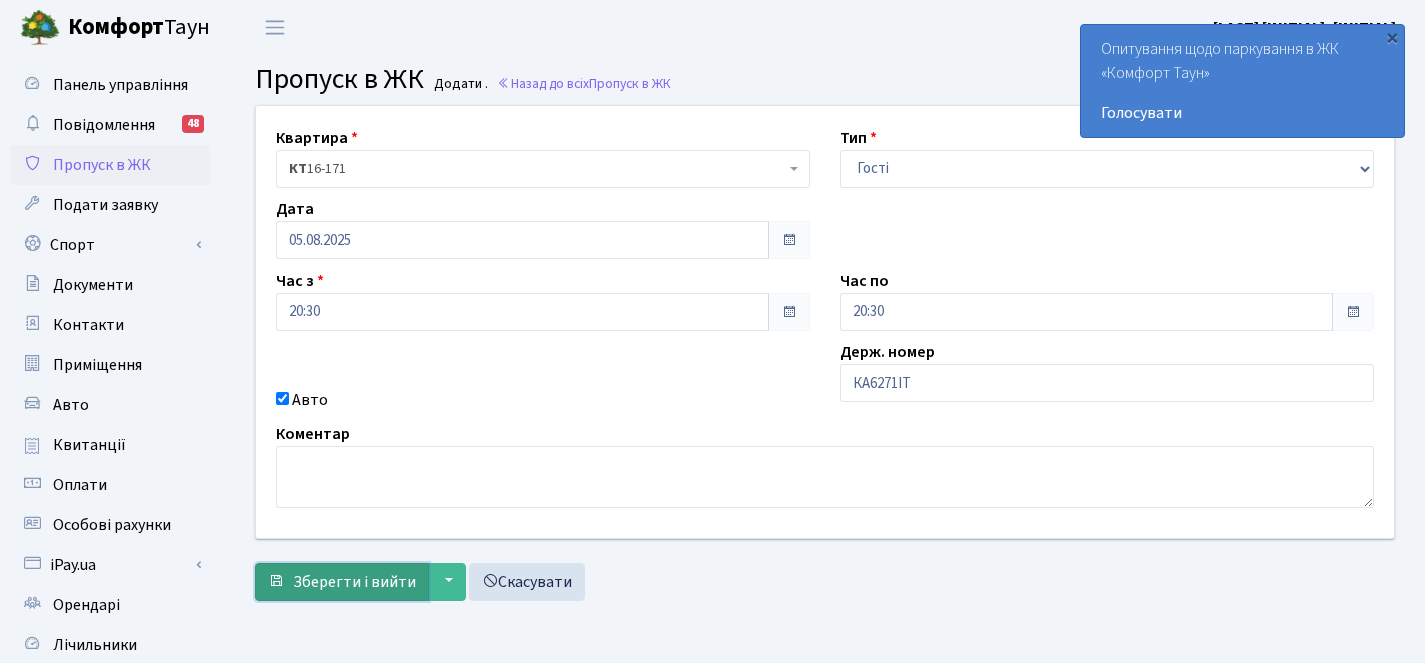 click on "Зберегти і вийти" at bounding box center [342, 582] 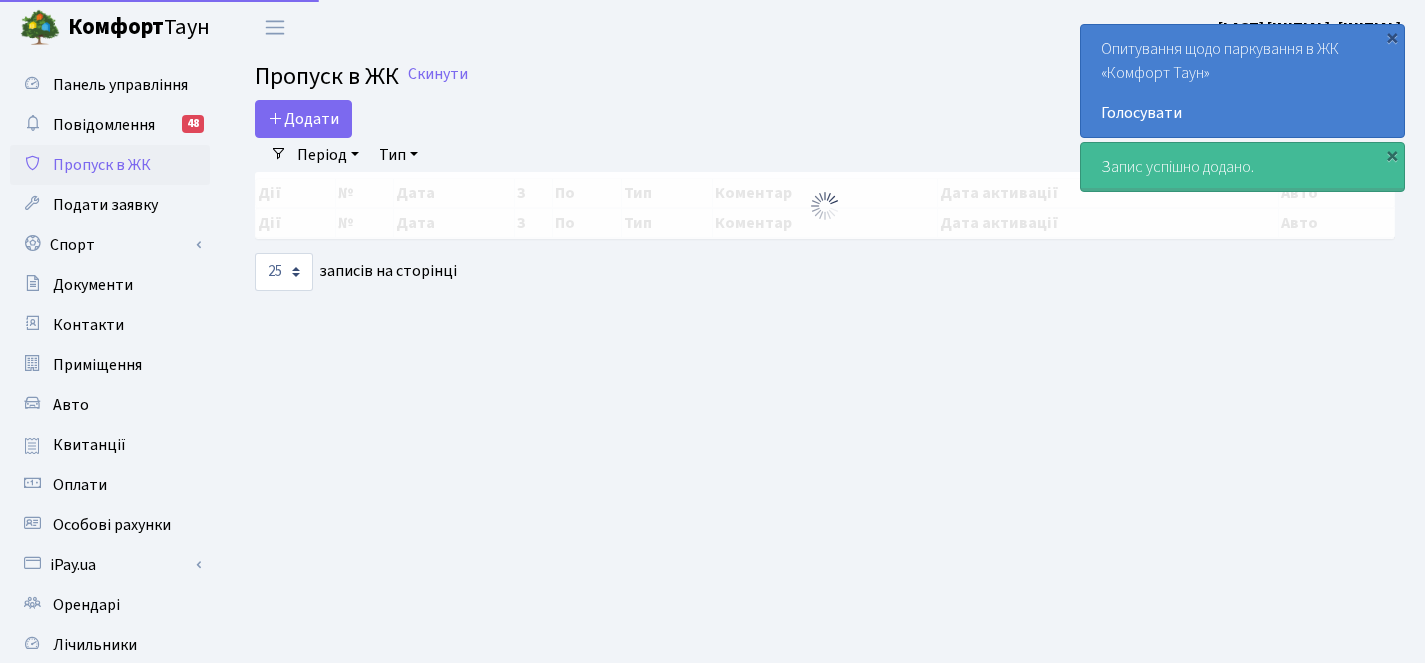 select on "25" 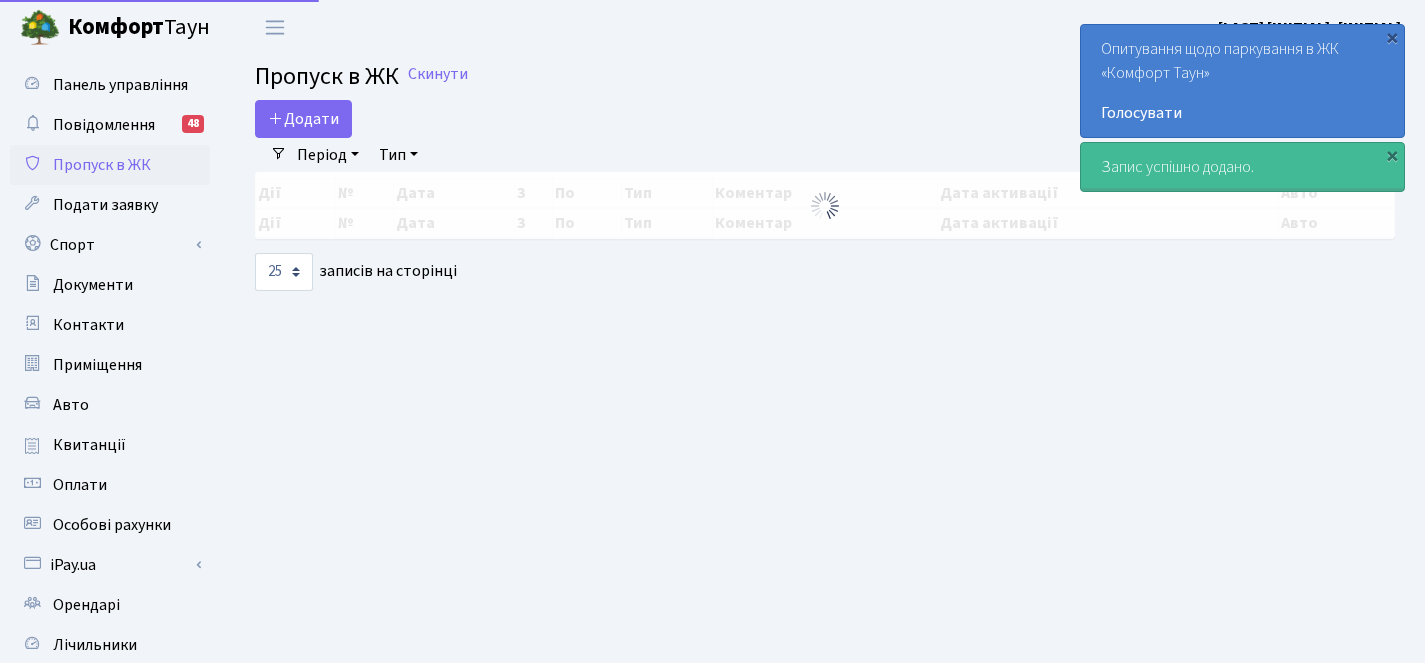 scroll, scrollTop: 0, scrollLeft: 0, axis: both 